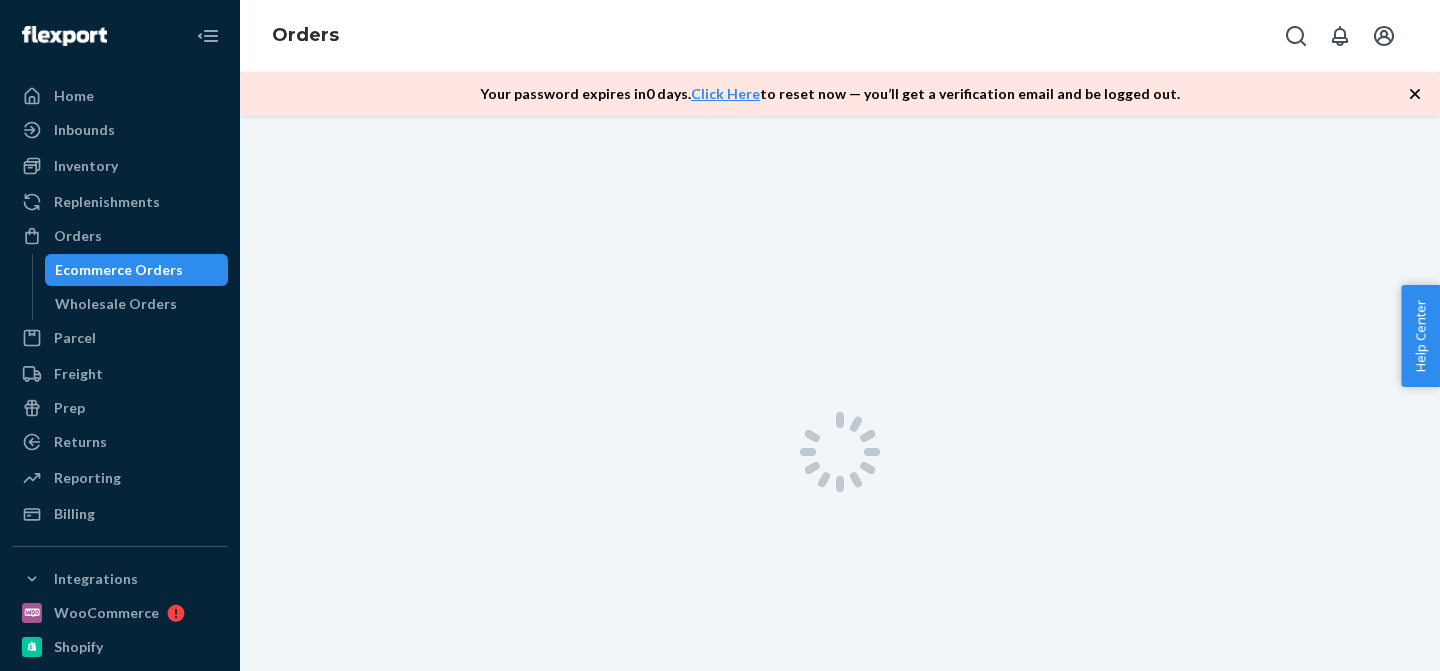 scroll, scrollTop: 0, scrollLeft: 0, axis: both 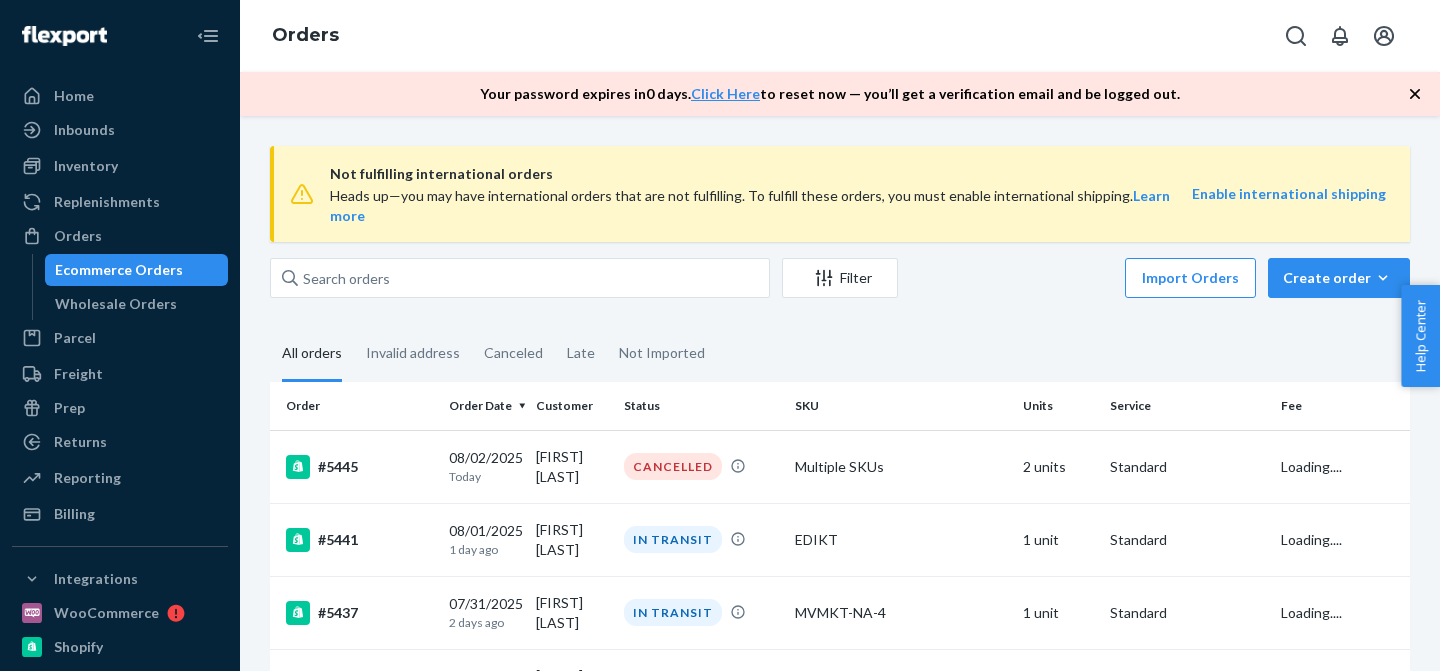 click on "Filter Import Orders Create order Ecommerce order Removal order" at bounding box center (840, 280) 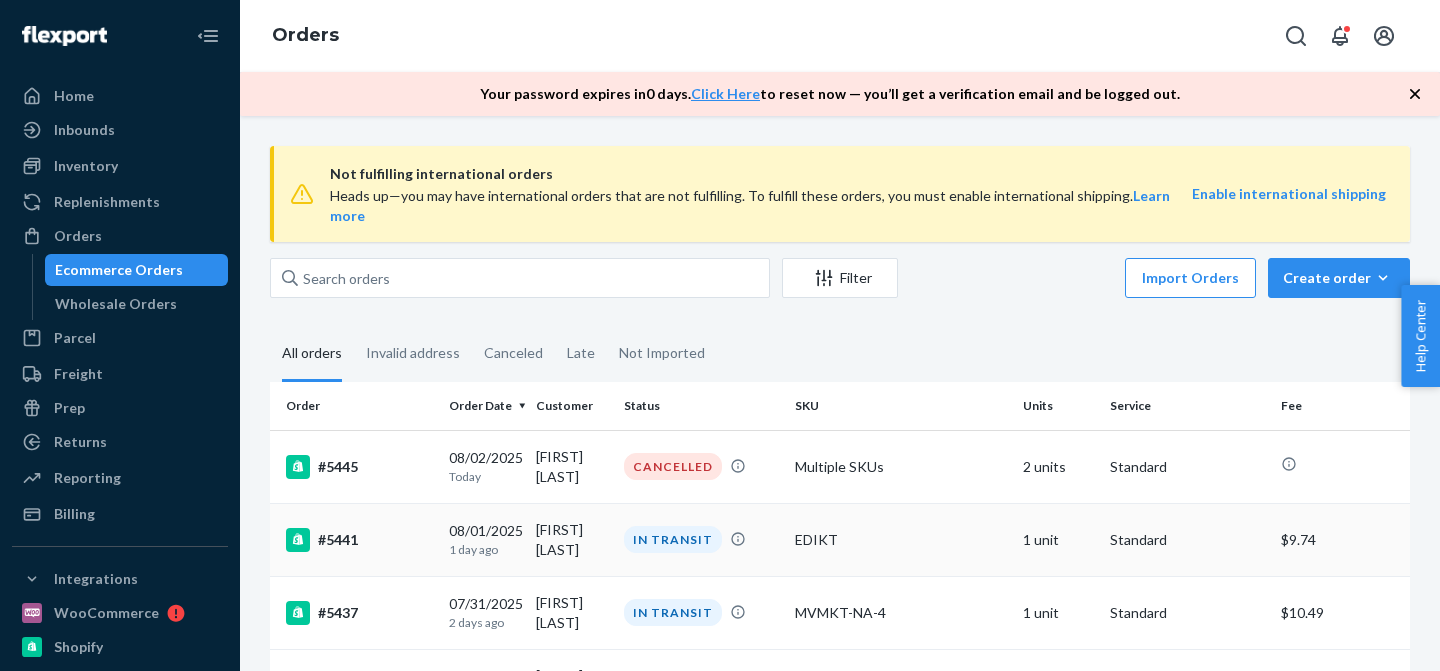 scroll, scrollTop: 0, scrollLeft: 0, axis: both 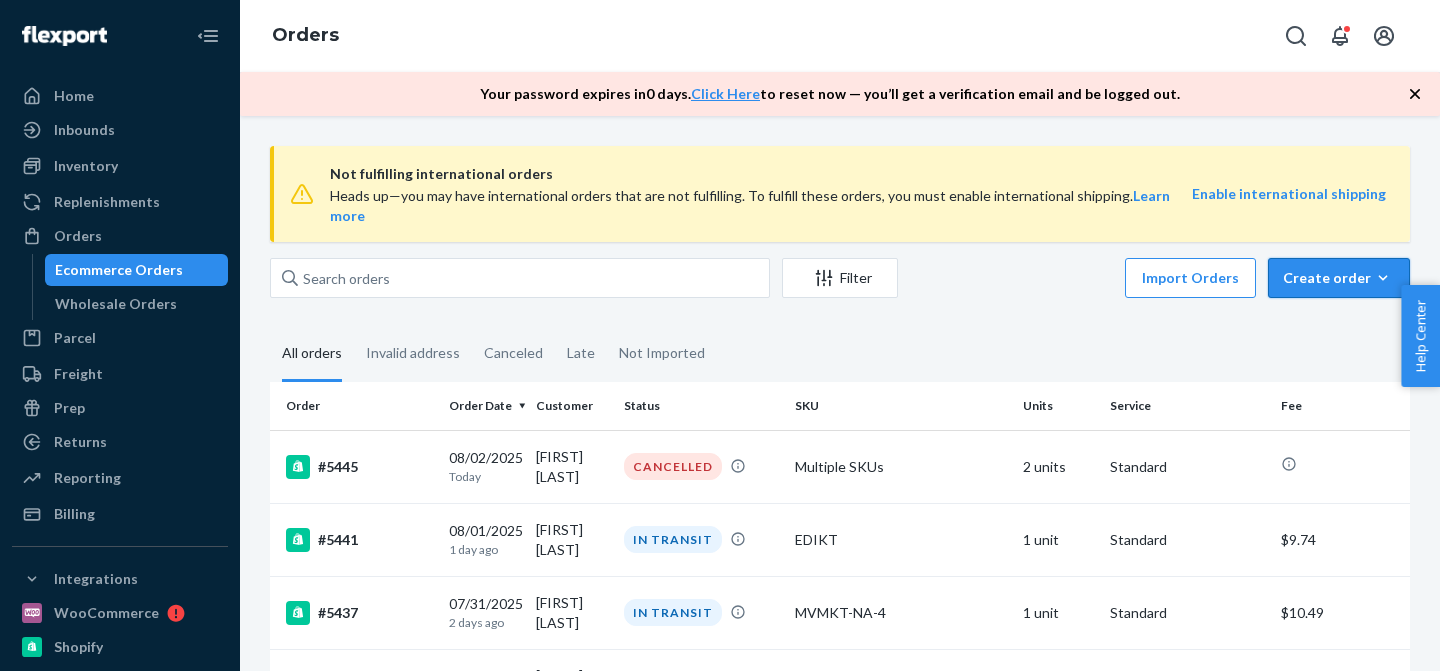 click on "Create order" at bounding box center [1339, 278] 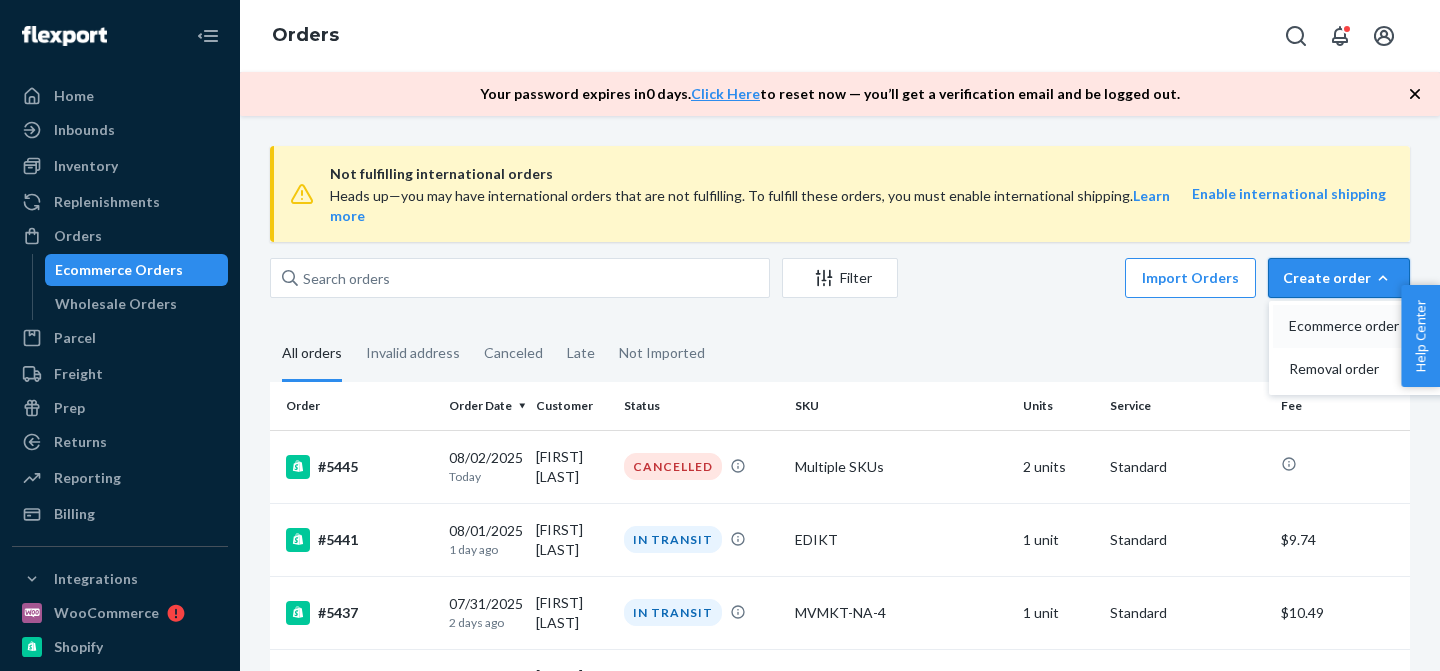 click on "Ecommerce order" at bounding box center [1351, 326] 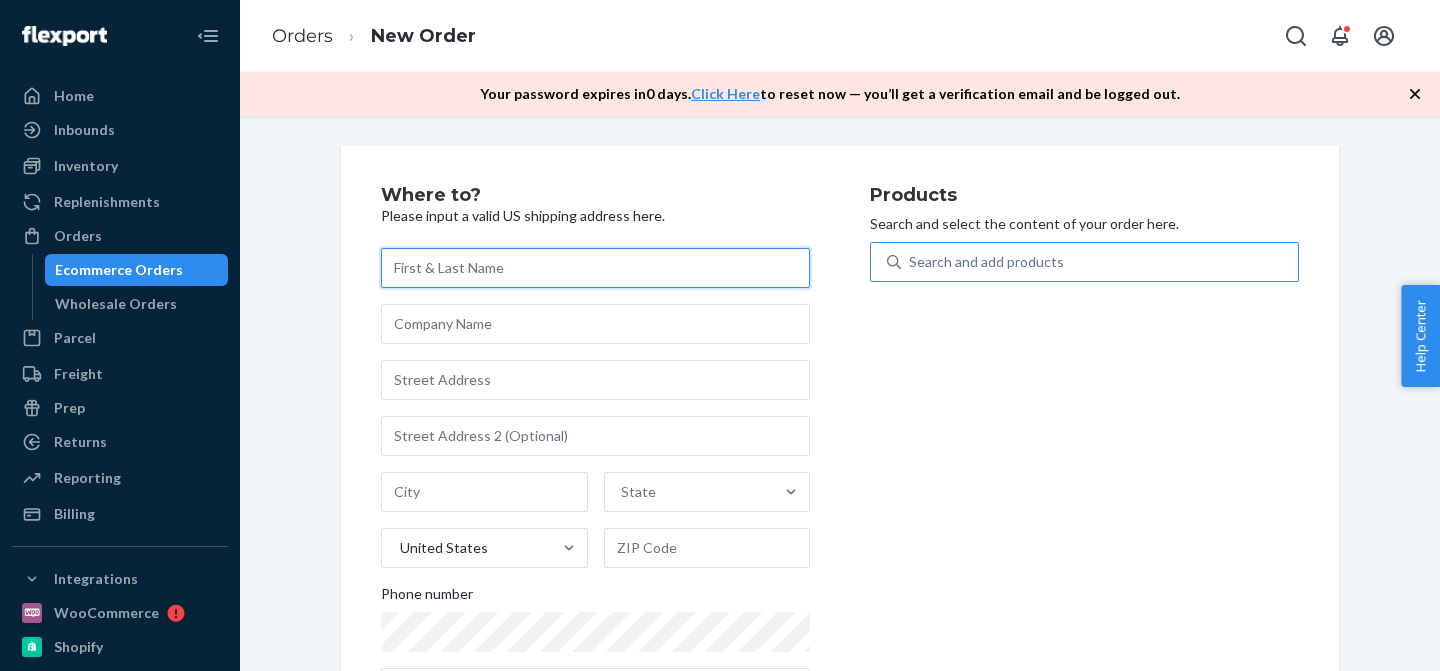 paste on "[FIRST] [LAST]" 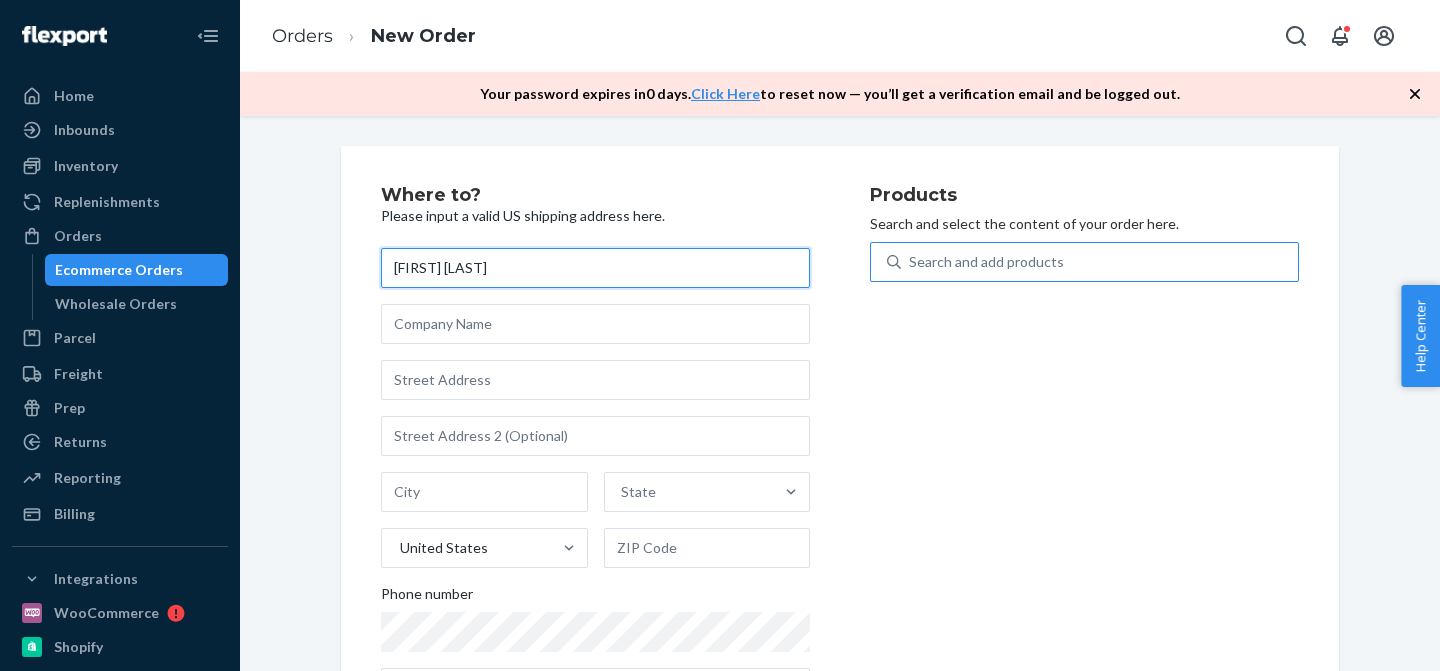 type on "[FIRST] [LAST]" 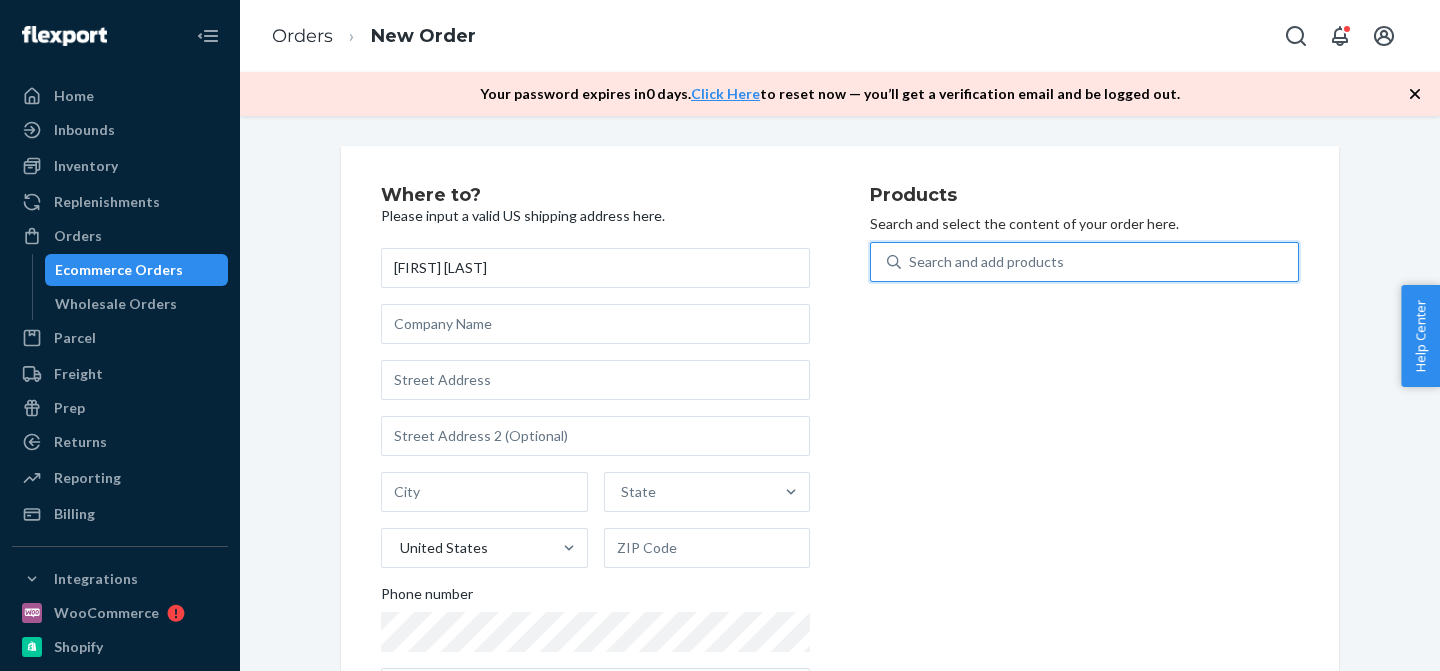click on "Search and add products" at bounding box center (986, 262) 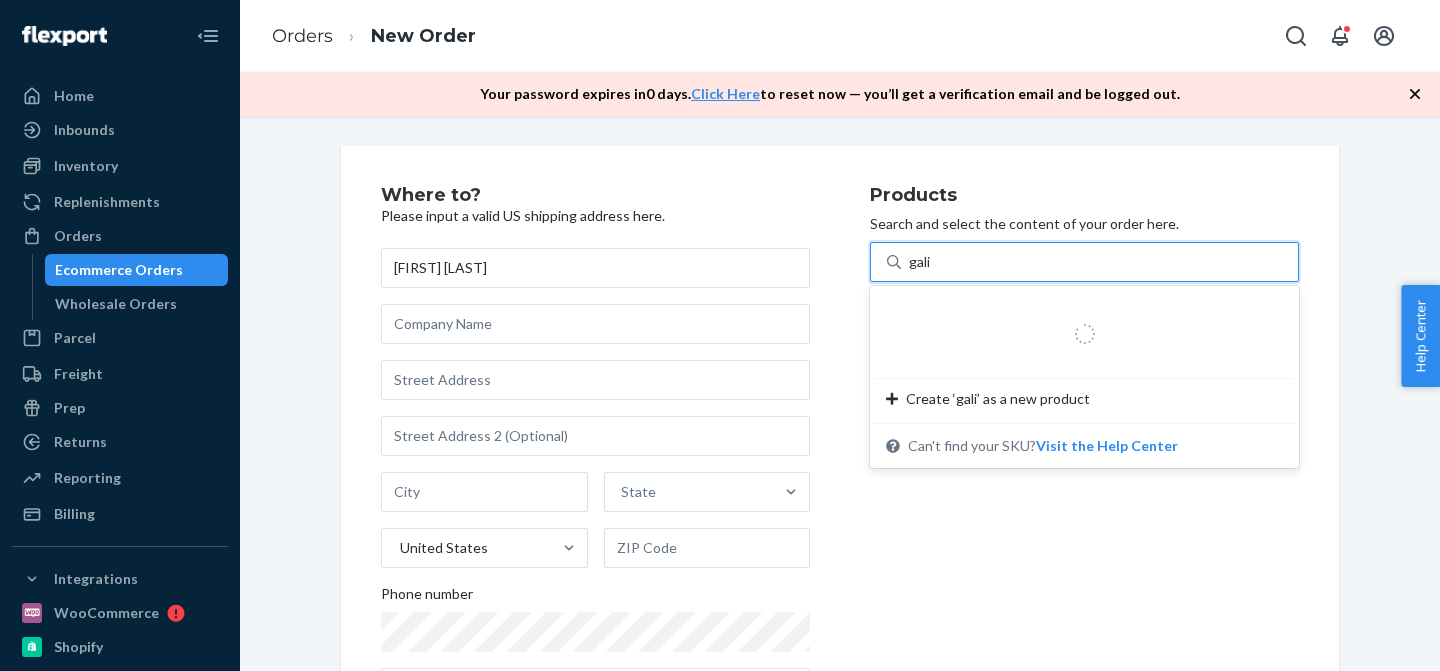 type on "galil" 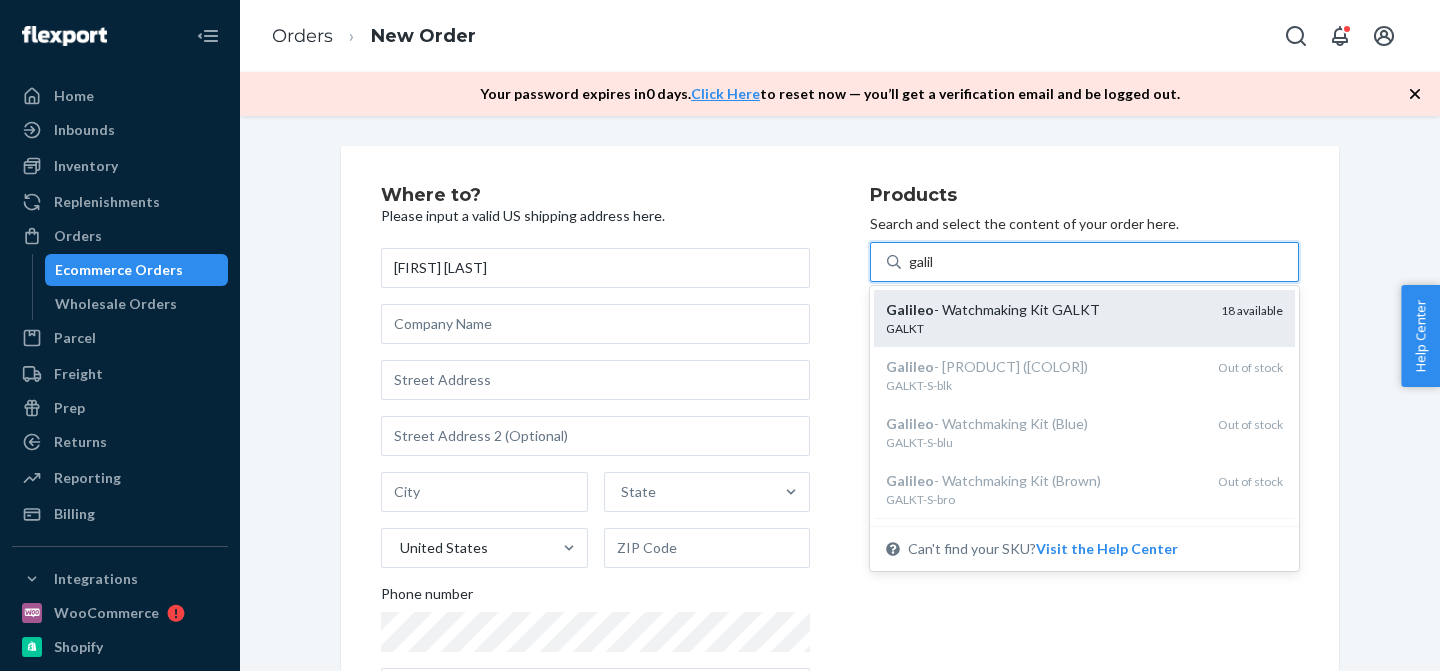 click on "Galileo  - Watchmaking Kit GALKT" at bounding box center [1045, 310] 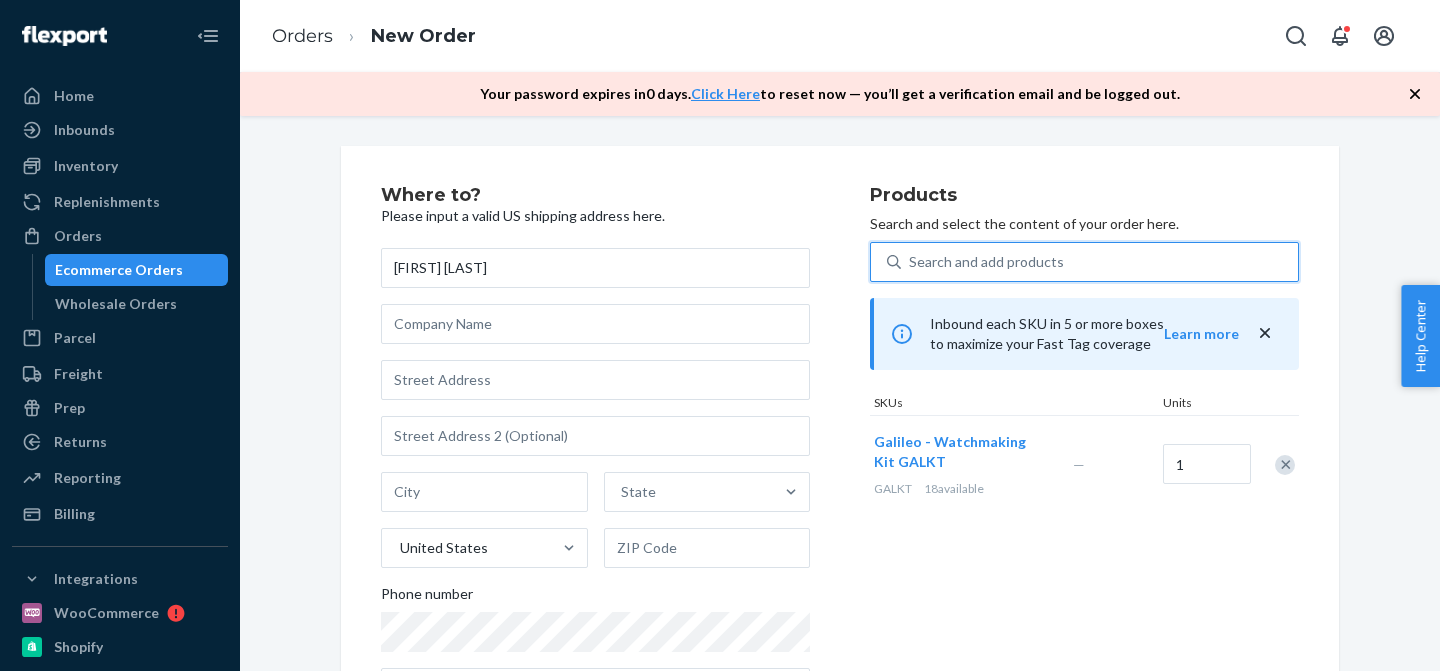 click on "Search and add products" at bounding box center (986, 262) 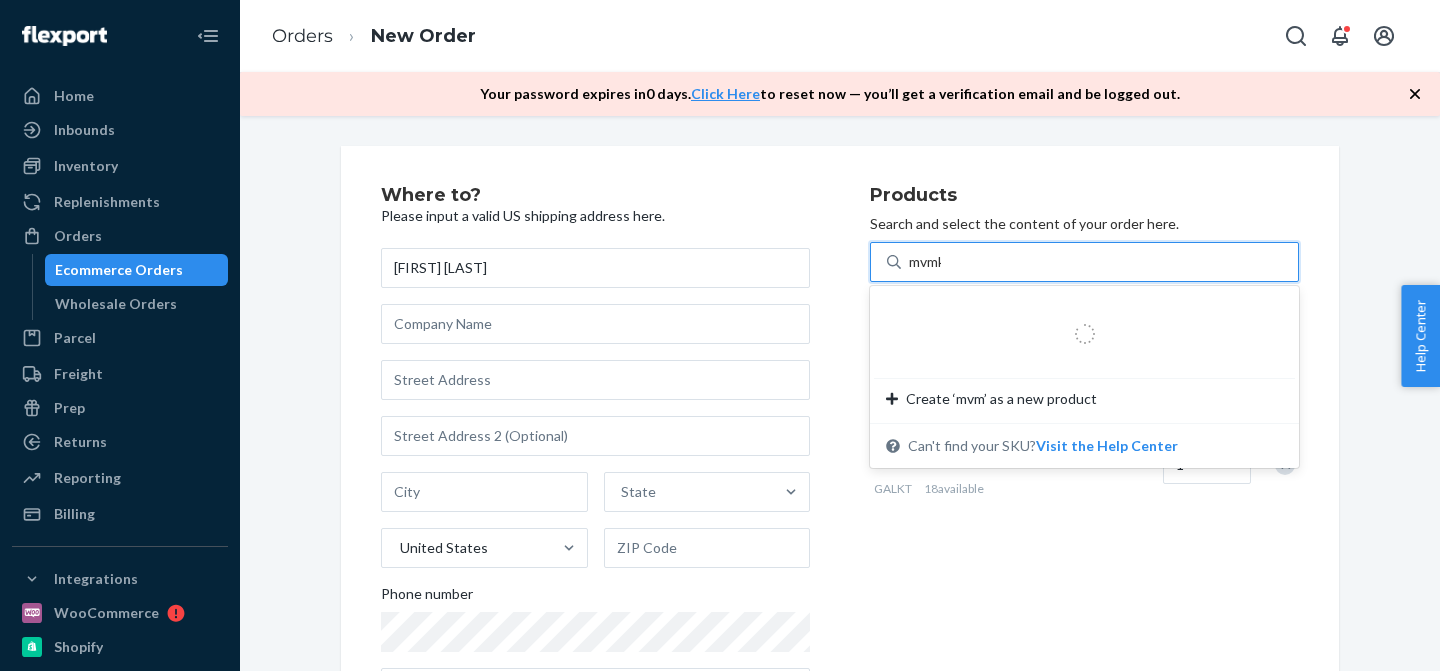 type on "mvmkt" 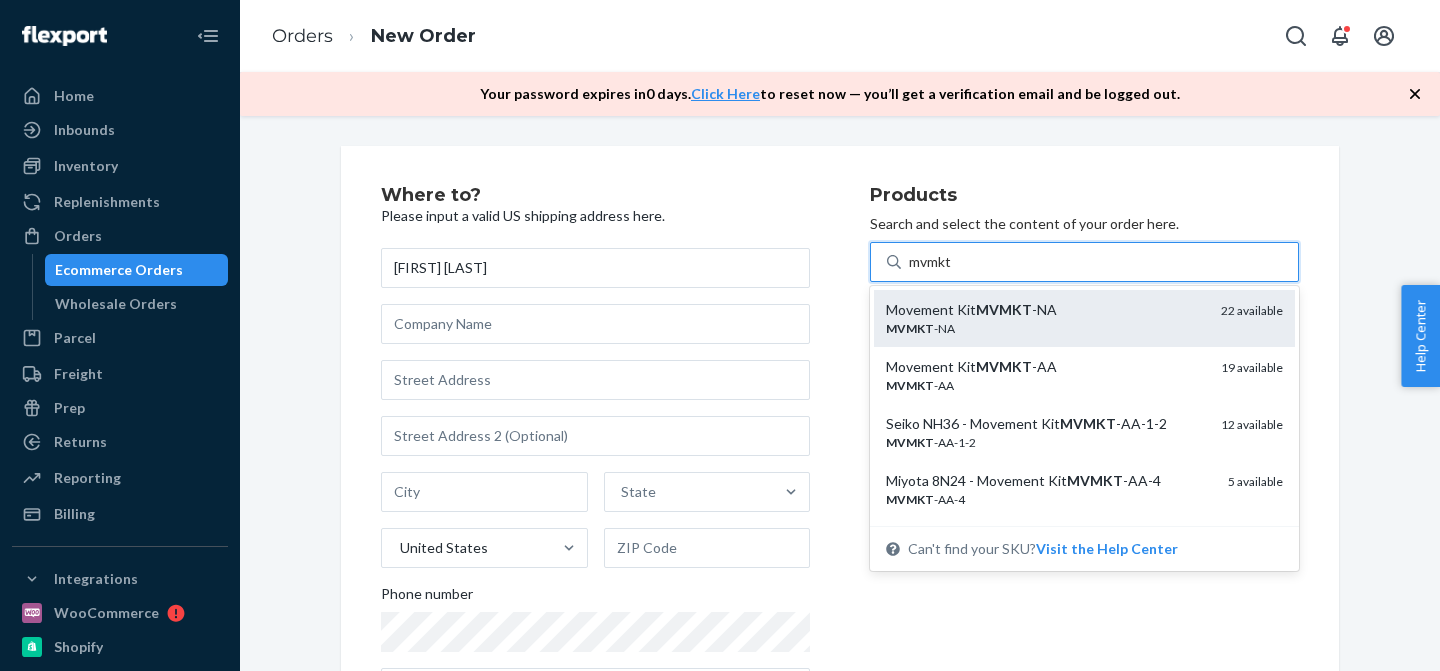click on "MVMKT" at bounding box center (1004, 309) 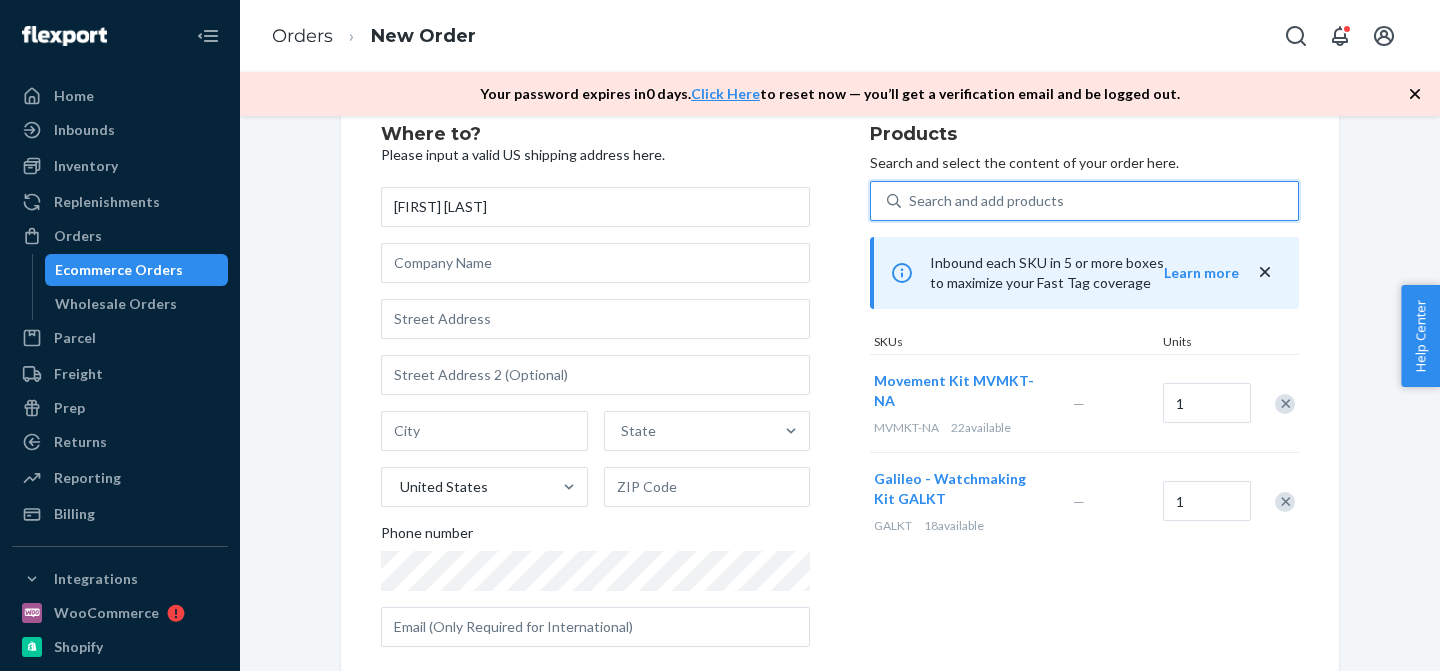 scroll, scrollTop: 93, scrollLeft: 0, axis: vertical 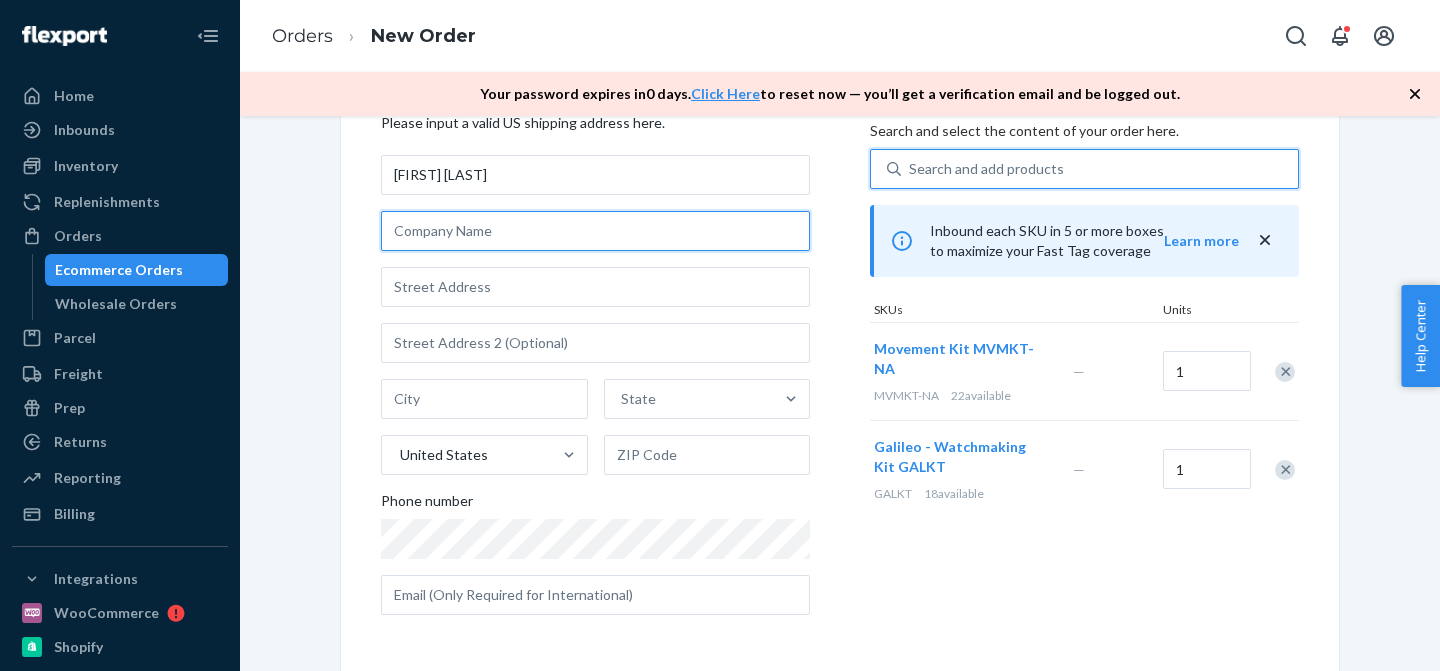 click at bounding box center [595, 231] 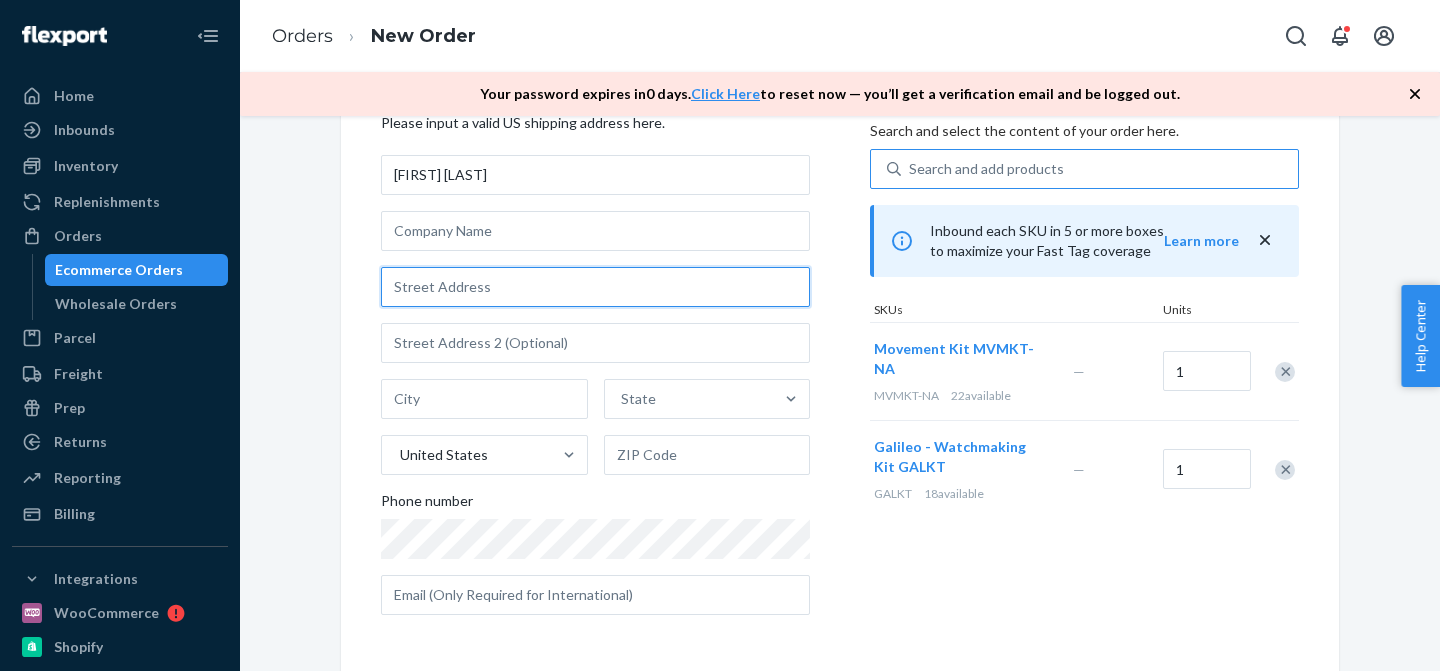click at bounding box center (595, 287) 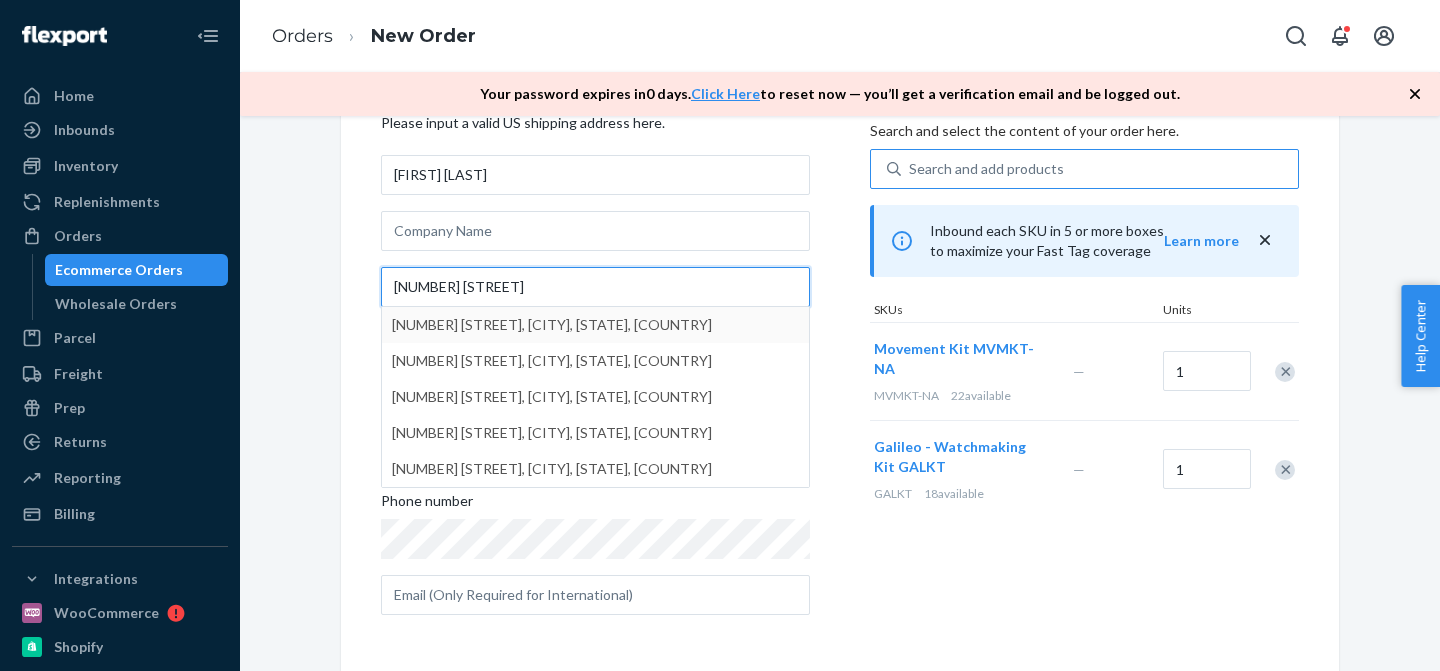 type on "126 LADDERBACK LN" 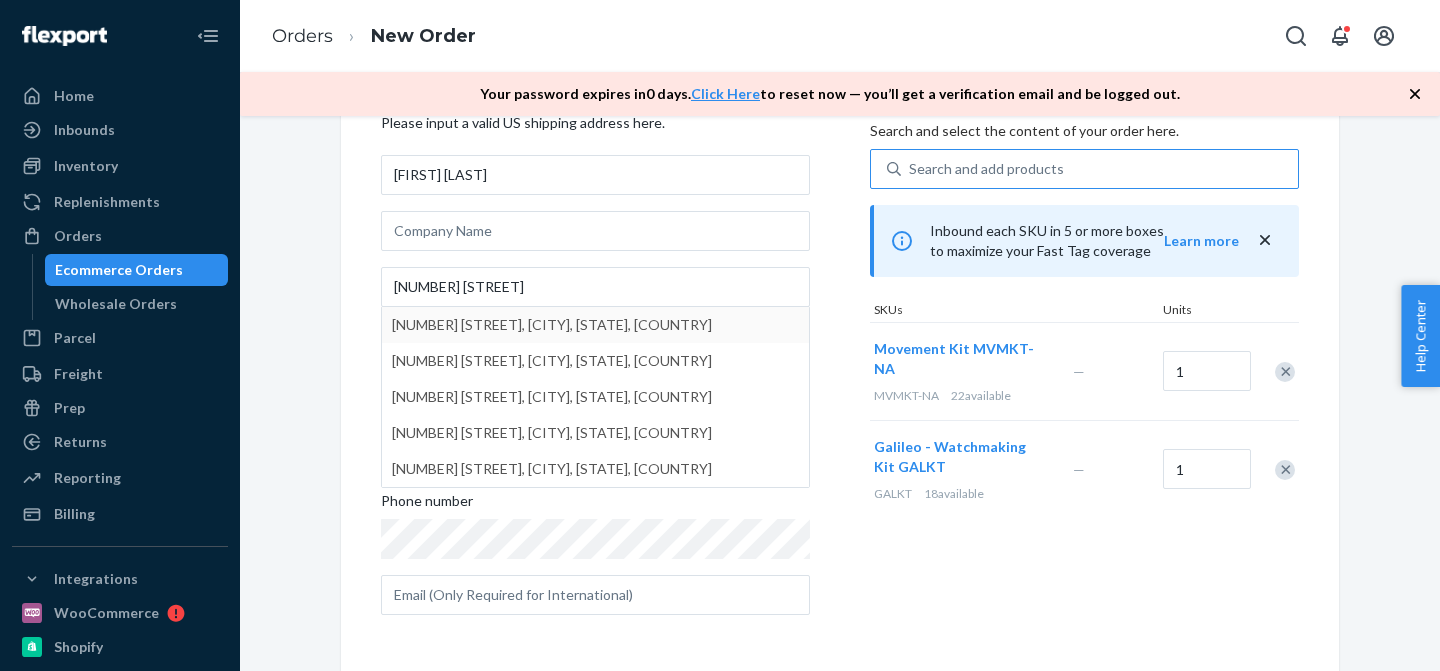 type on "Cresco" 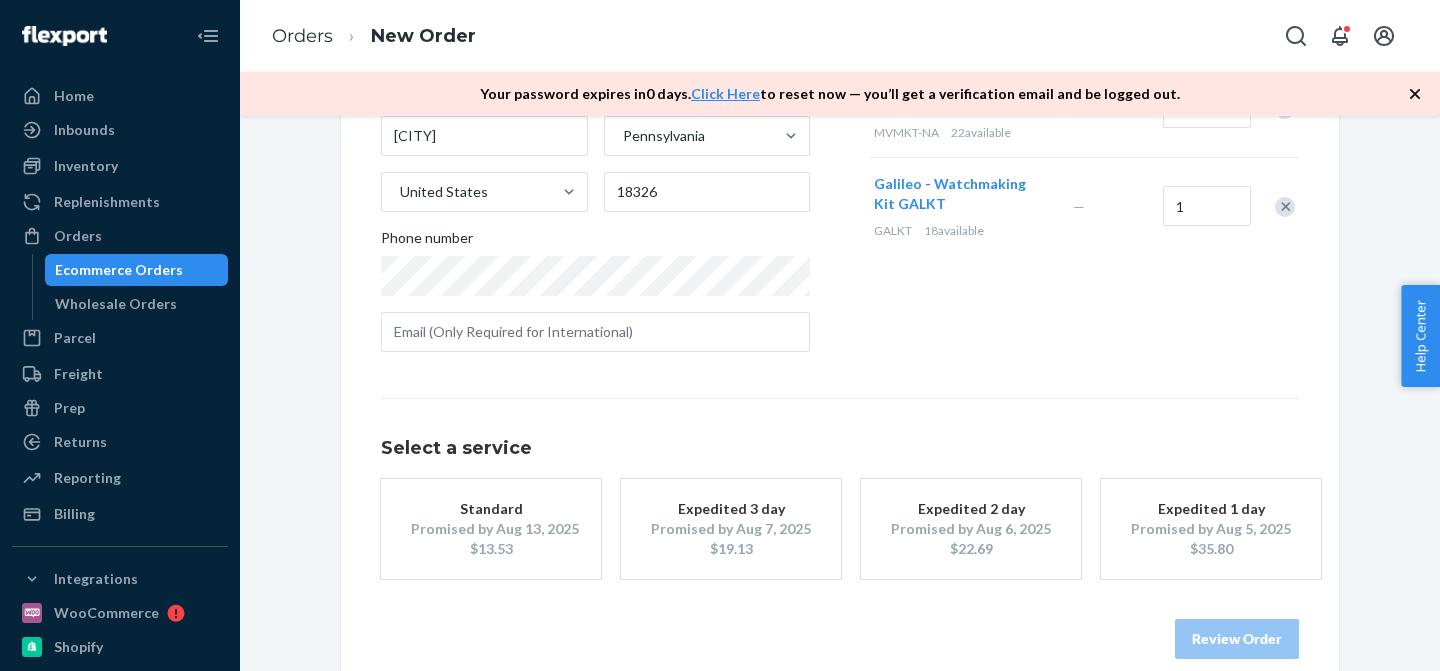 scroll, scrollTop: 355, scrollLeft: 0, axis: vertical 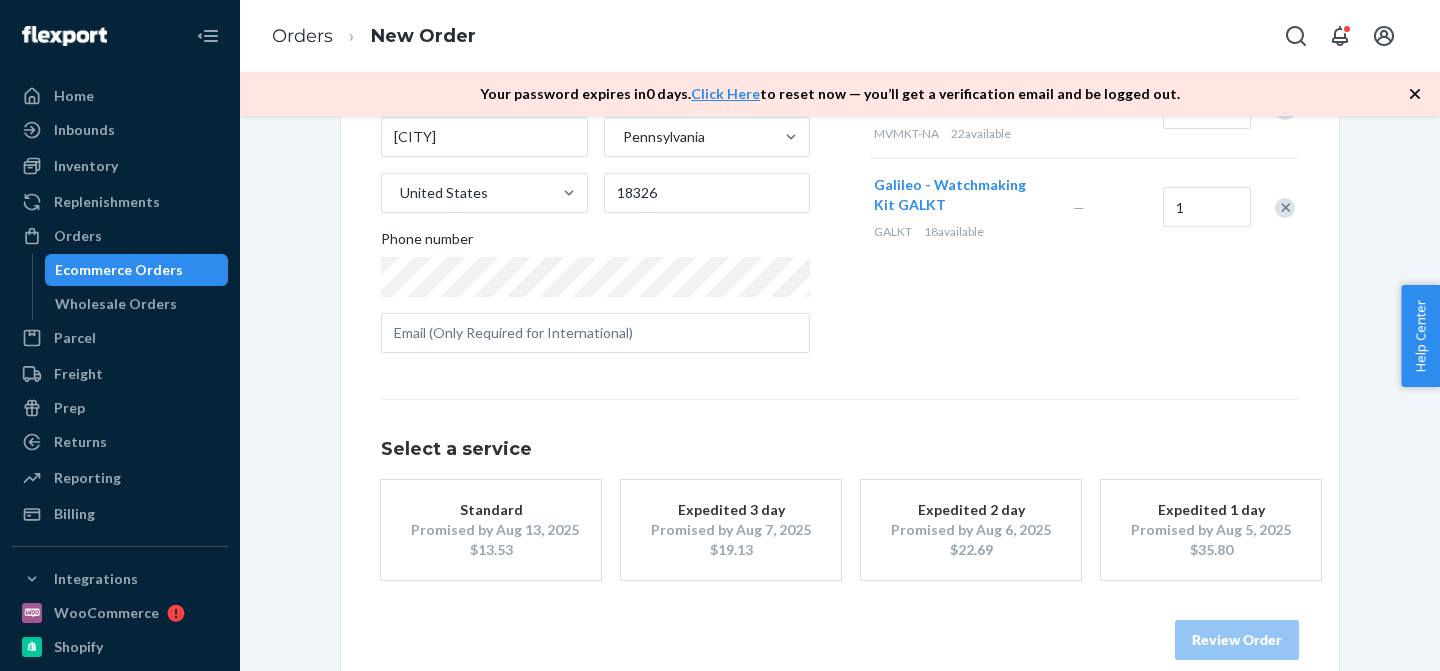 click on "Promised by Aug 7, 2025" at bounding box center [731, 530] 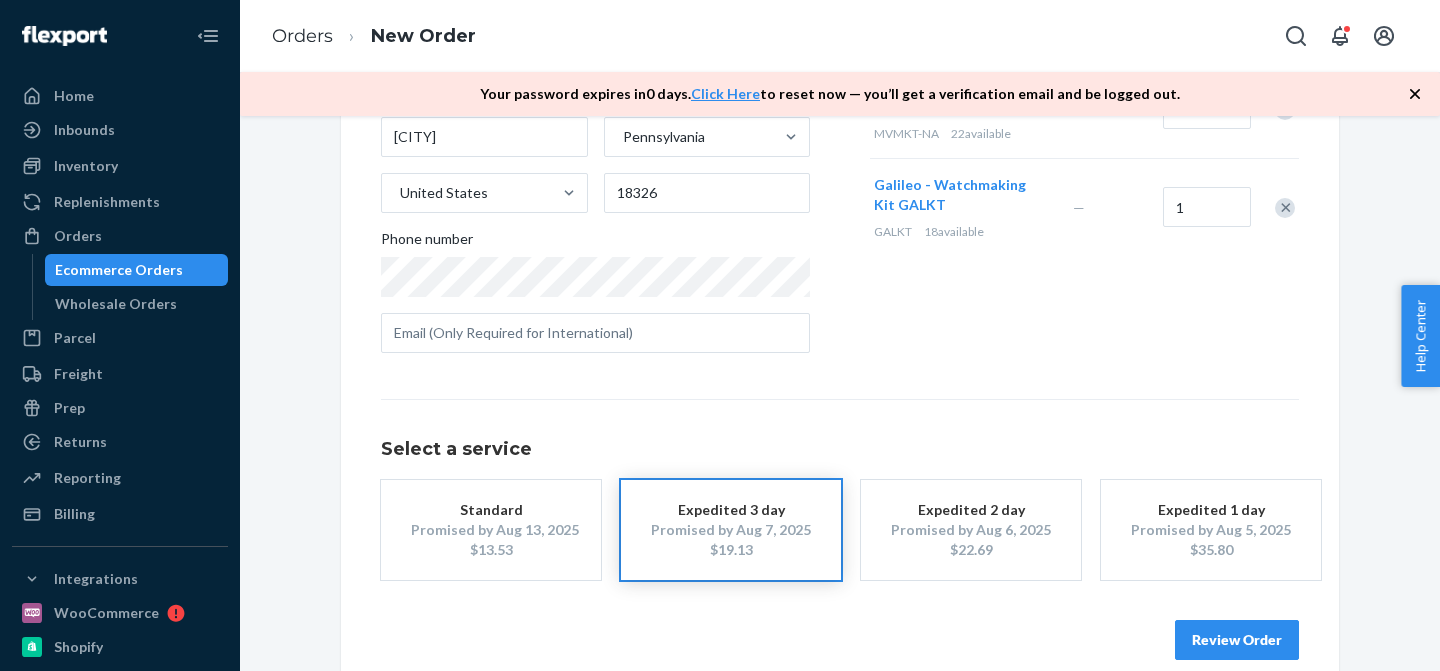 click on "Review Order" at bounding box center [1237, 640] 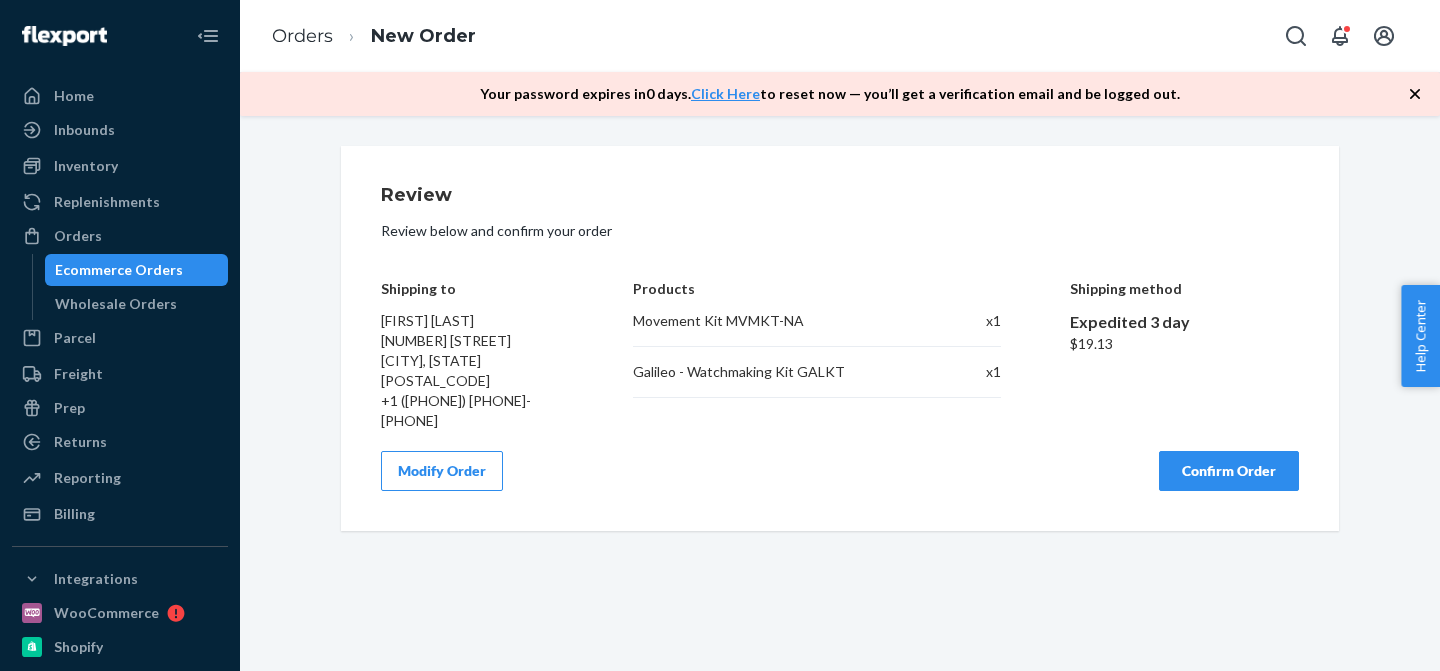 click on "Confirm Order" at bounding box center (1229, 471) 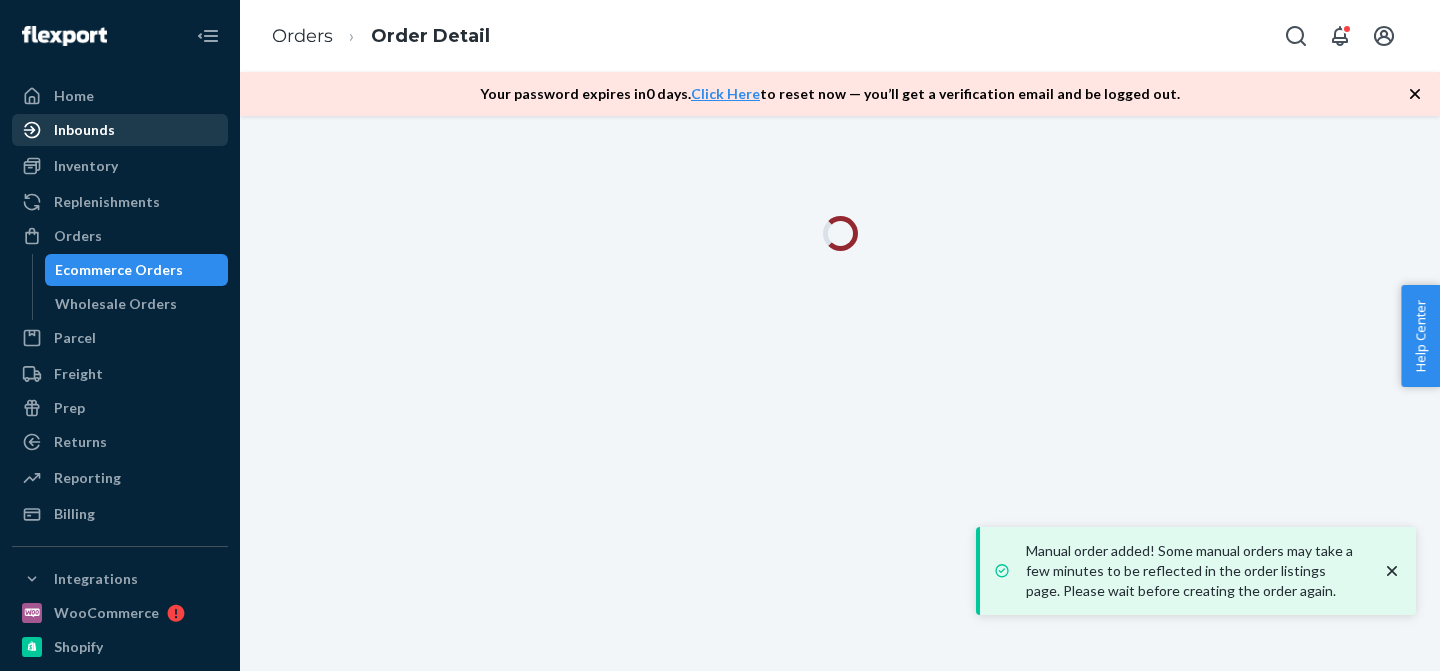 click on "Inbounds" at bounding box center [120, 130] 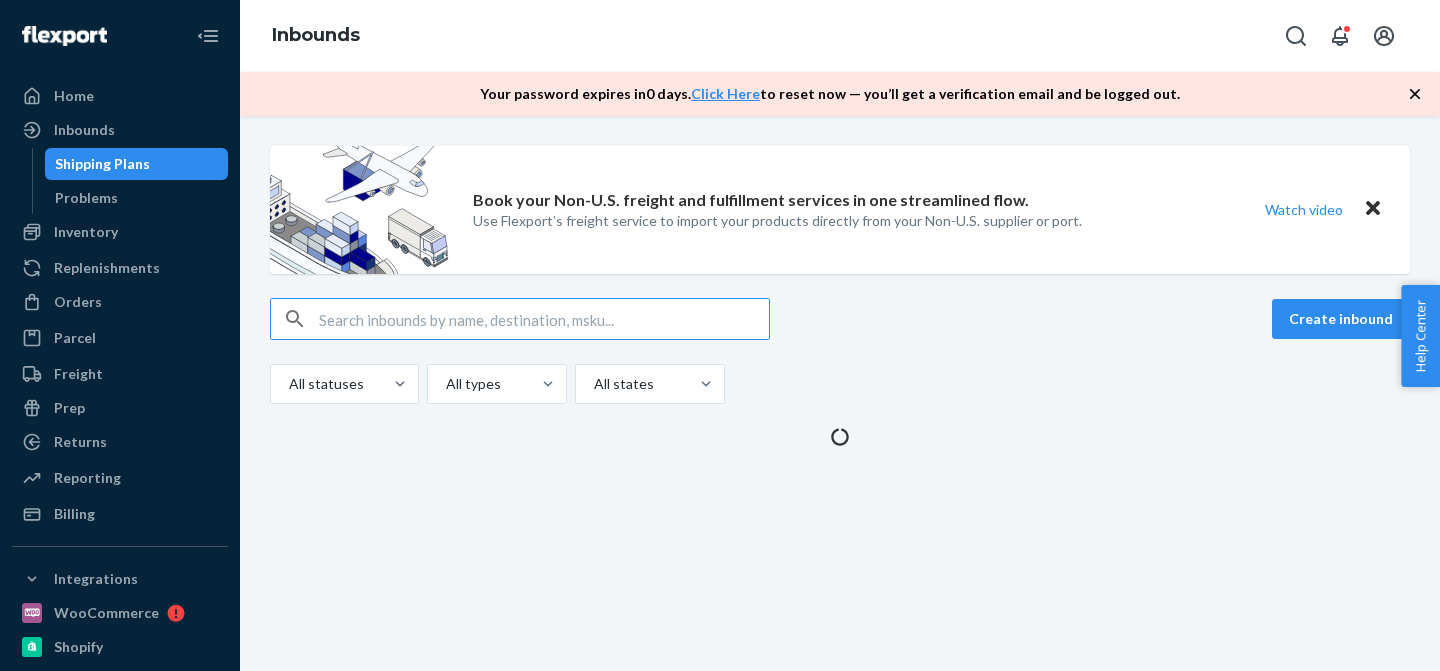 scroll, scrollTop: 0, scrollLeft: 0, axis: both 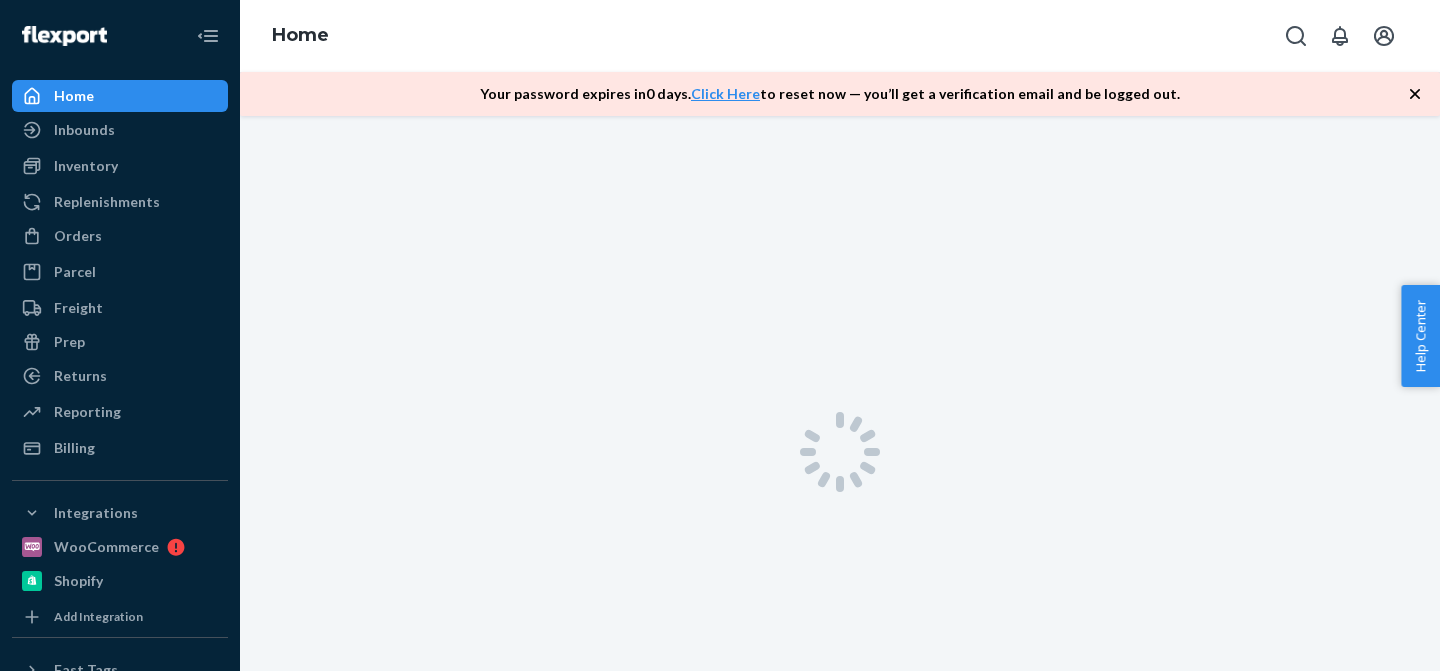 click on "Orders" at bounding box center [120, 236] 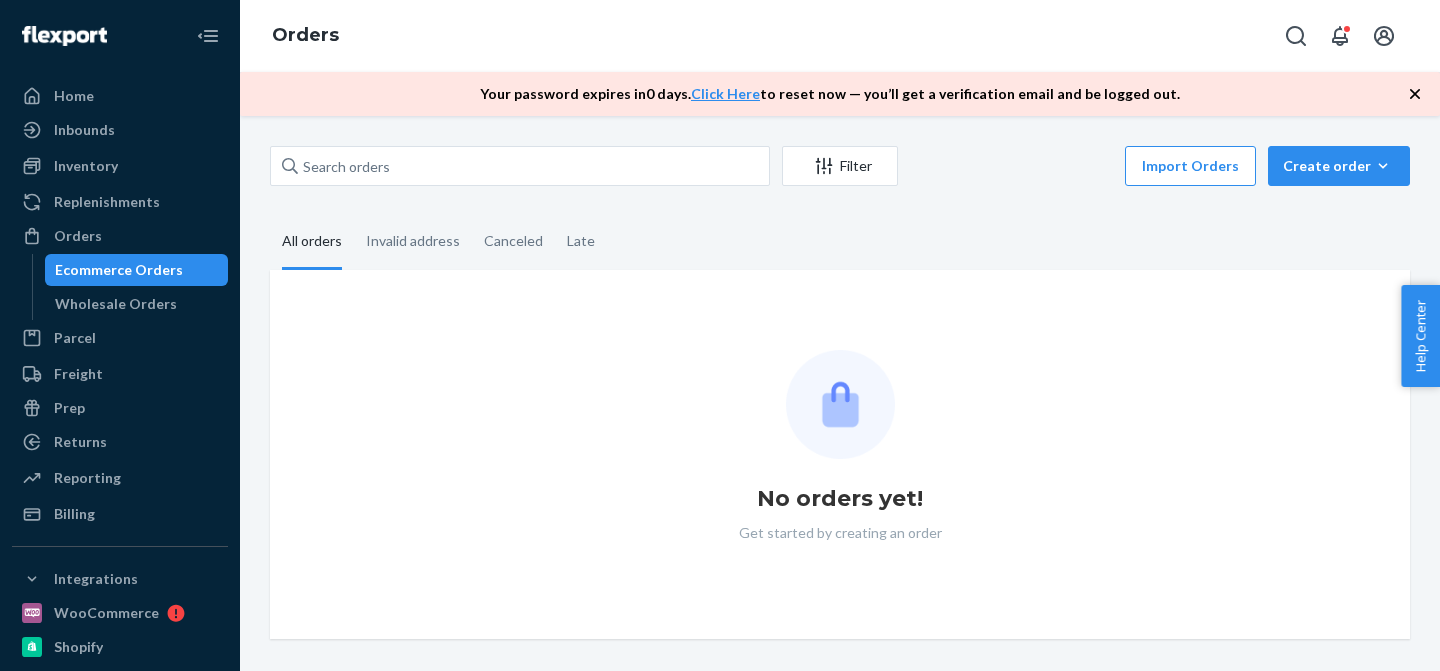 scroll, scrollTop: 0, scrollLeft: 0, axis: both 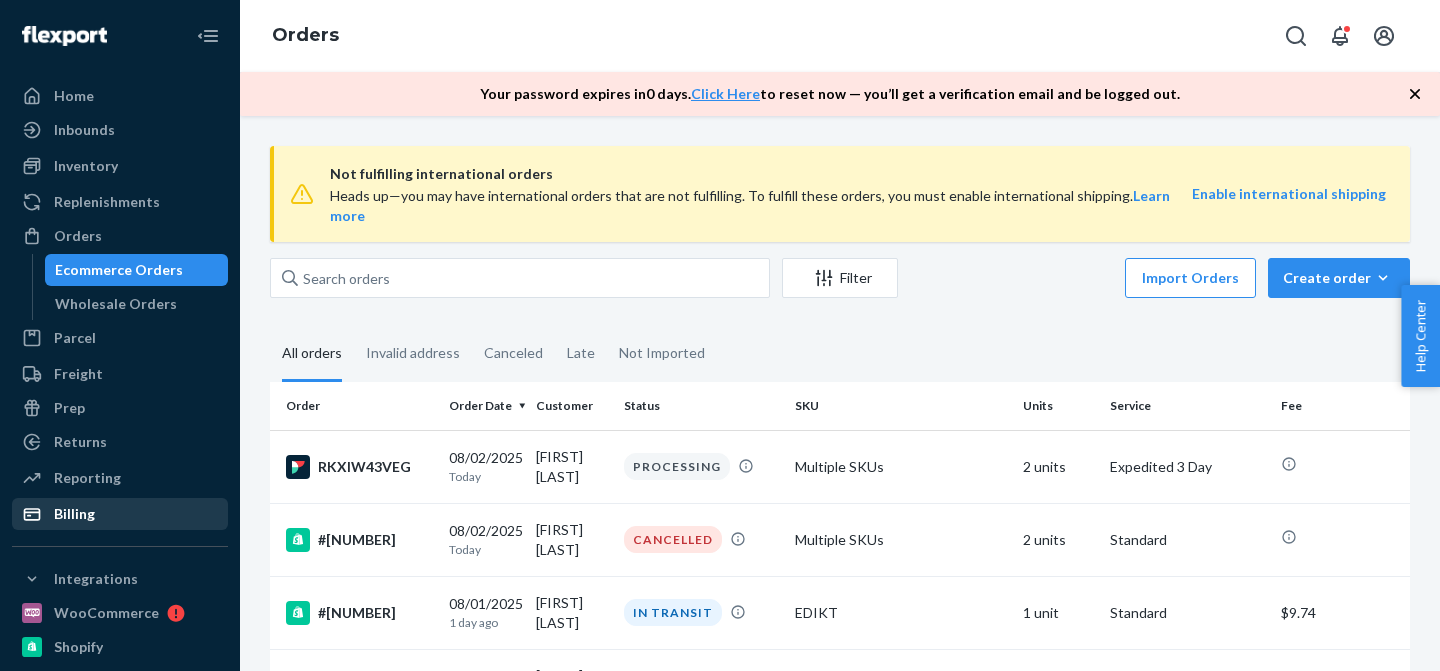 click on "Billing" at bounding box center (120, 514) 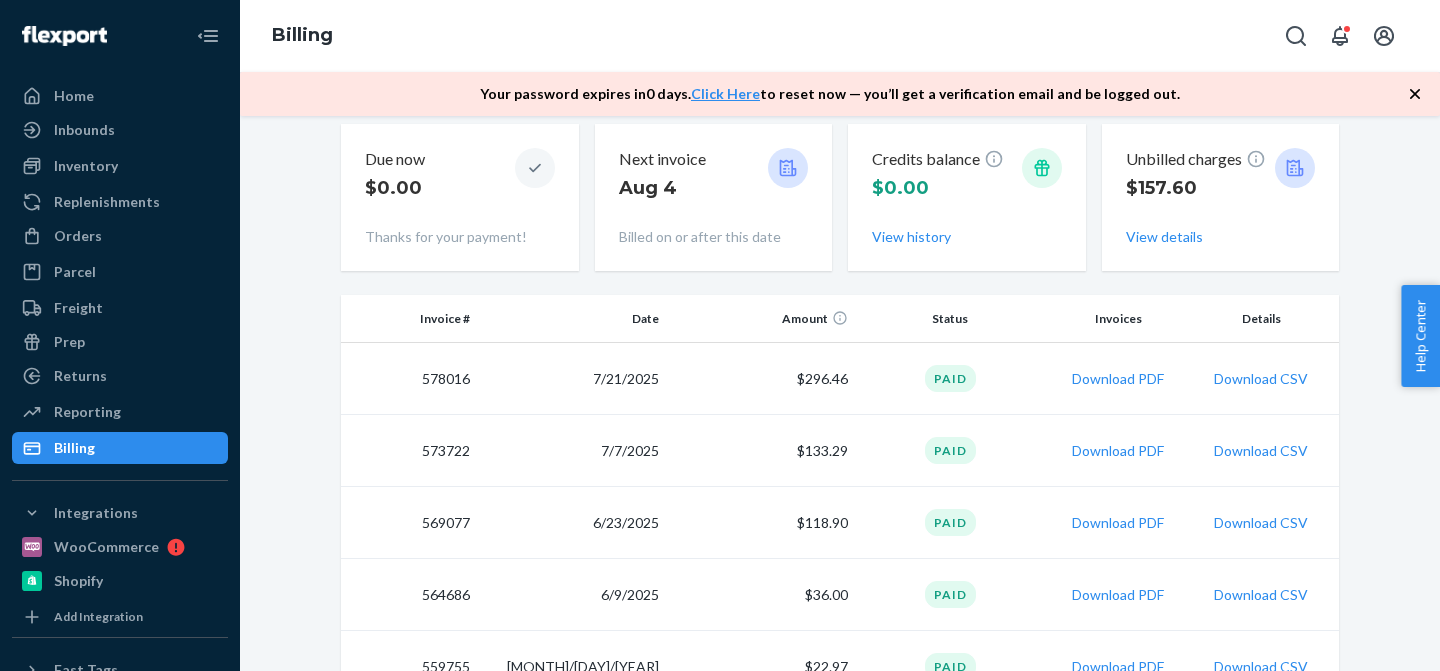 scroll, scrollTop: 0, scrollLeft: 0, axis: both 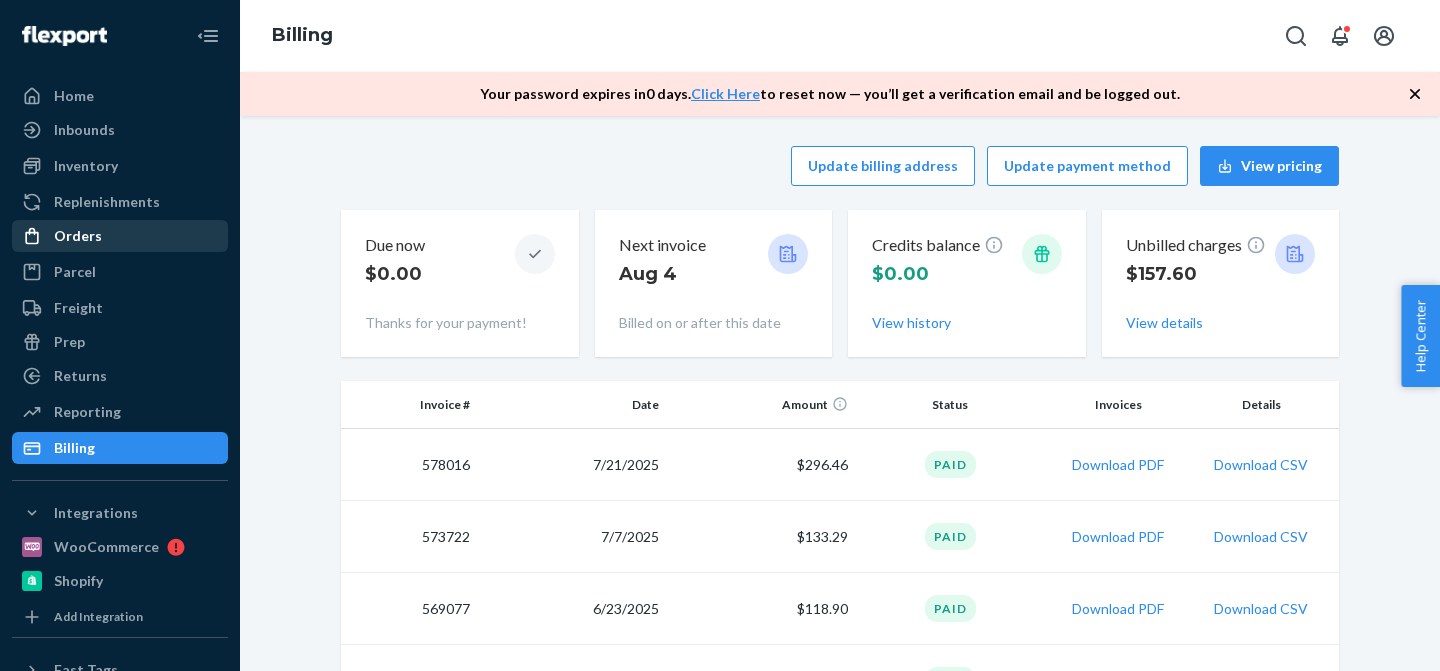 click on "Orders" at bounding box center [120, 236] 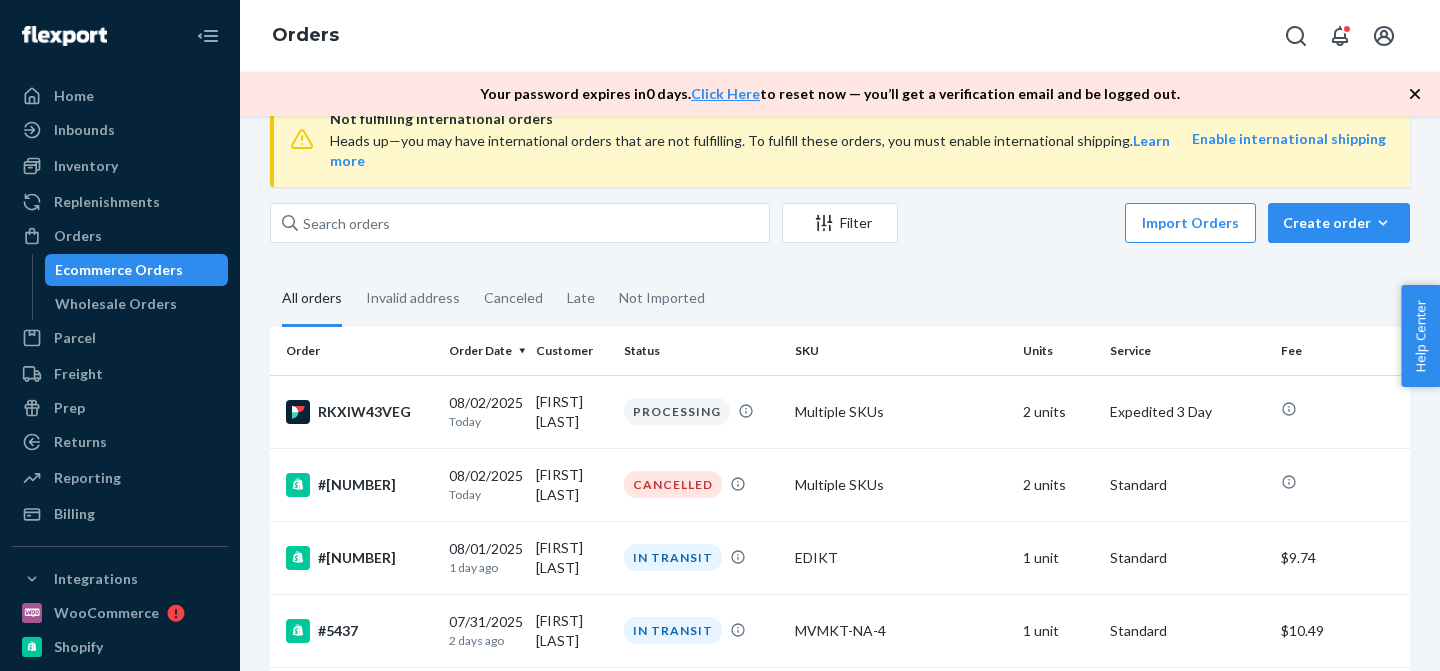 scroll, scrollTop: 0, scrollLeft: 0, axis: both 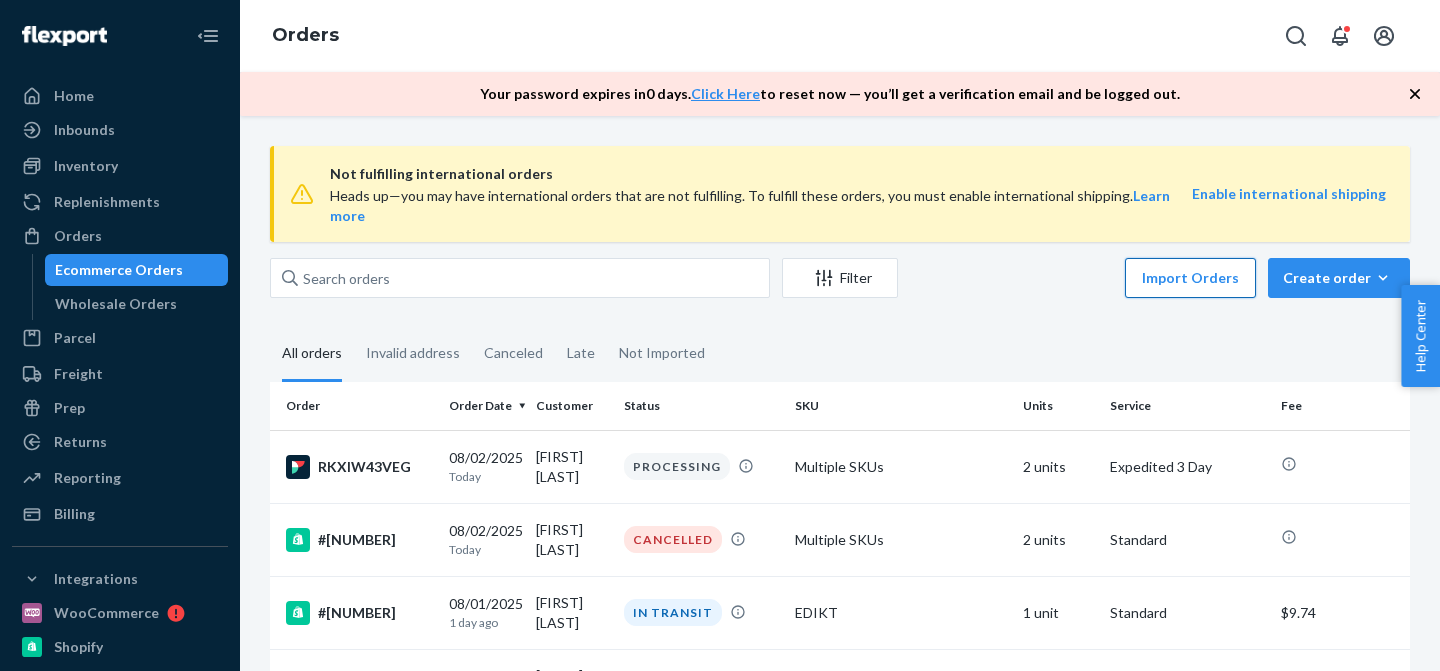 click on "Import Orders" at bounding box center [1190, 278] 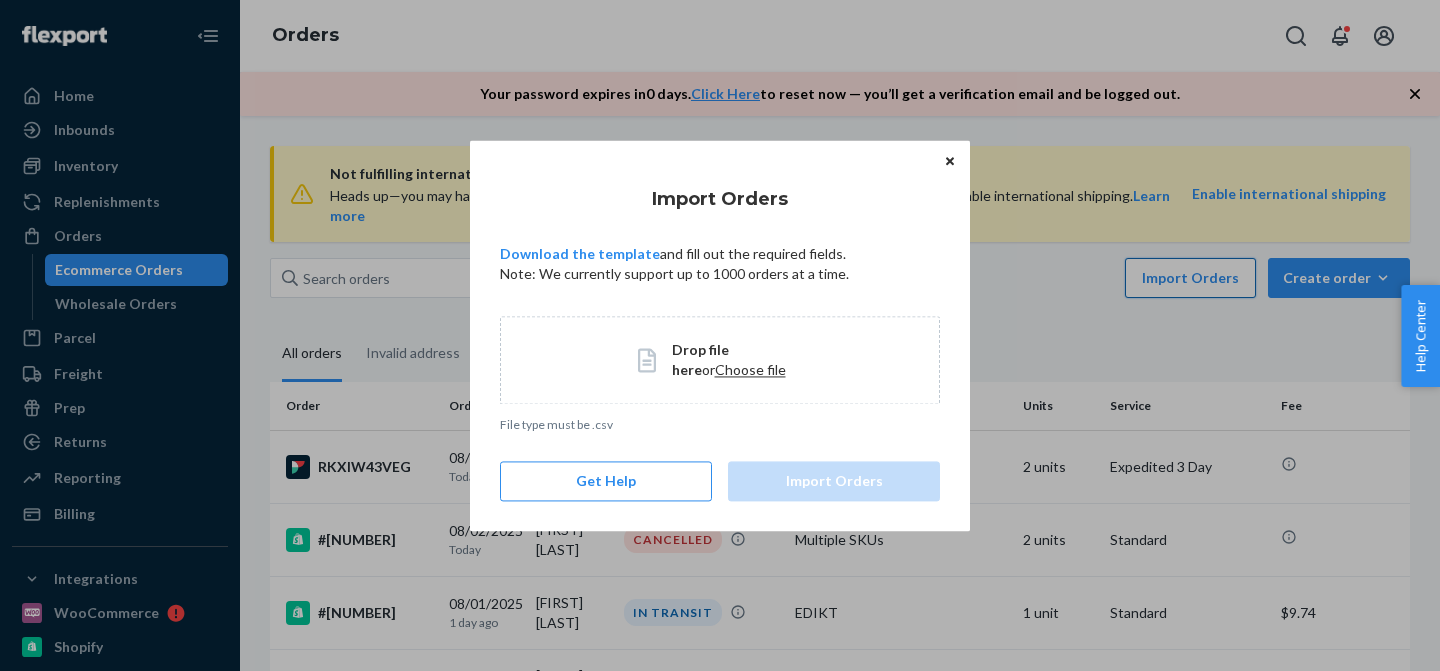 click on "Import Orders Download the template and fill out the required fields. Note: We currently support up to 1000 orders at a time. Drop file here or Choose file File type must be .csv Get Help Import Orders Home Inbounds Shipping Plans Problems Inventory Products Replenishments Orders Ecommerce Orders Wholesale Orders Parcel Parcel orders Integrations Freight Prep Returns All Returns Settings Packages Reporting Reports Analytics Billing Integrations WooCommerce Shopify Add Integration Fast Tags Add Fast Tag Settings Talk to Support Help Center Give Feedback Orders Your password expires in 0 days . Click Here to reset now — you’ll get a verification email and be logged out. Not fulfilling international orders Heads up—you may have international orders that are not fulfilling. To fulfill these orders, you must enable international shipping. Learn more Enable international shipping Filter Import Orders Create order Ecommerce order Removal order All orders Invalid address Canceled Late Not Imported SKU" at bounding box center [720, 335] 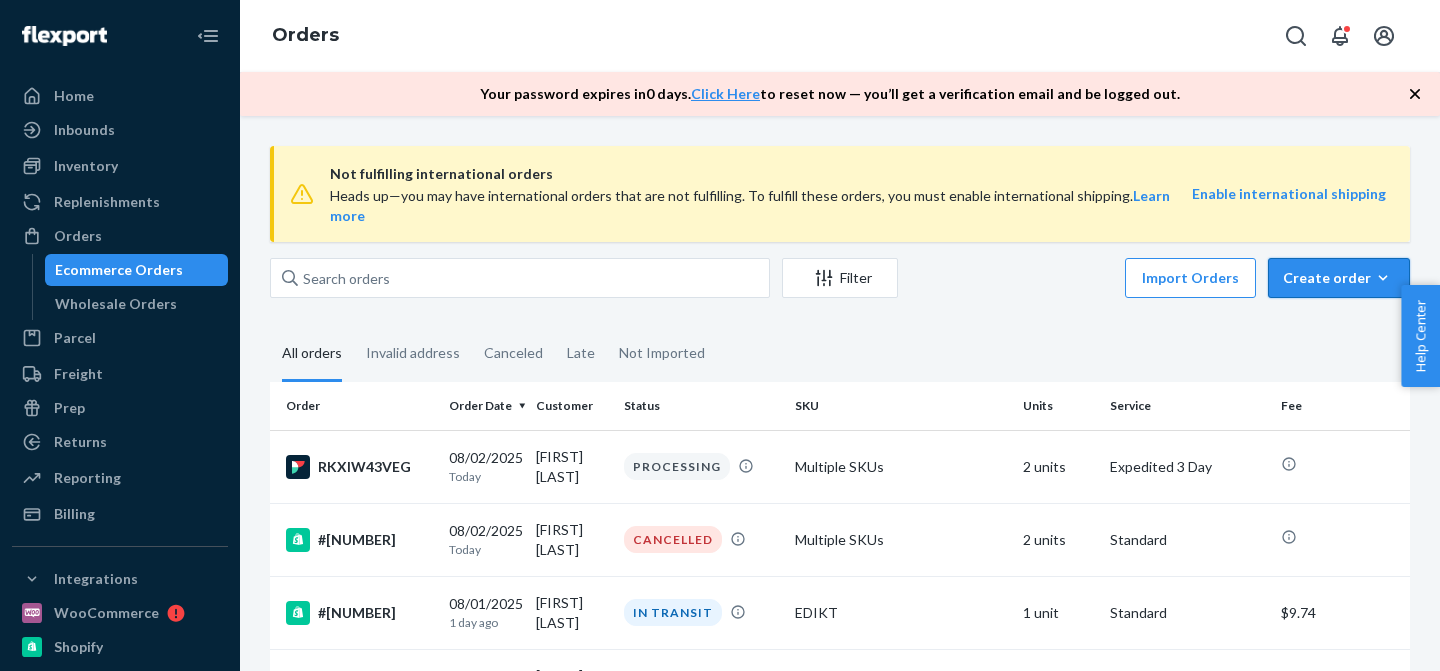 click on "Create order Ecommerce order Removal order" at bounding box center [1339, 278] 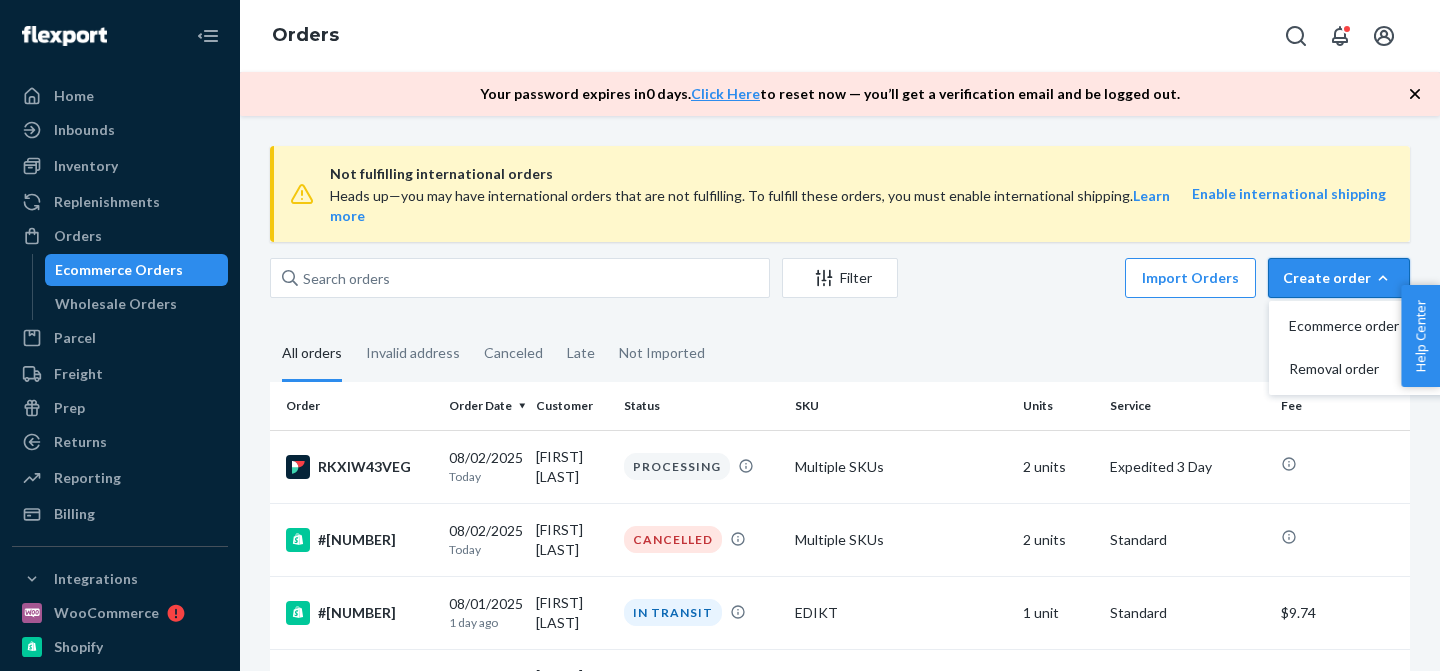 click on "Create order Ecommerce order Removal order" at bounding box center (1339, 278) 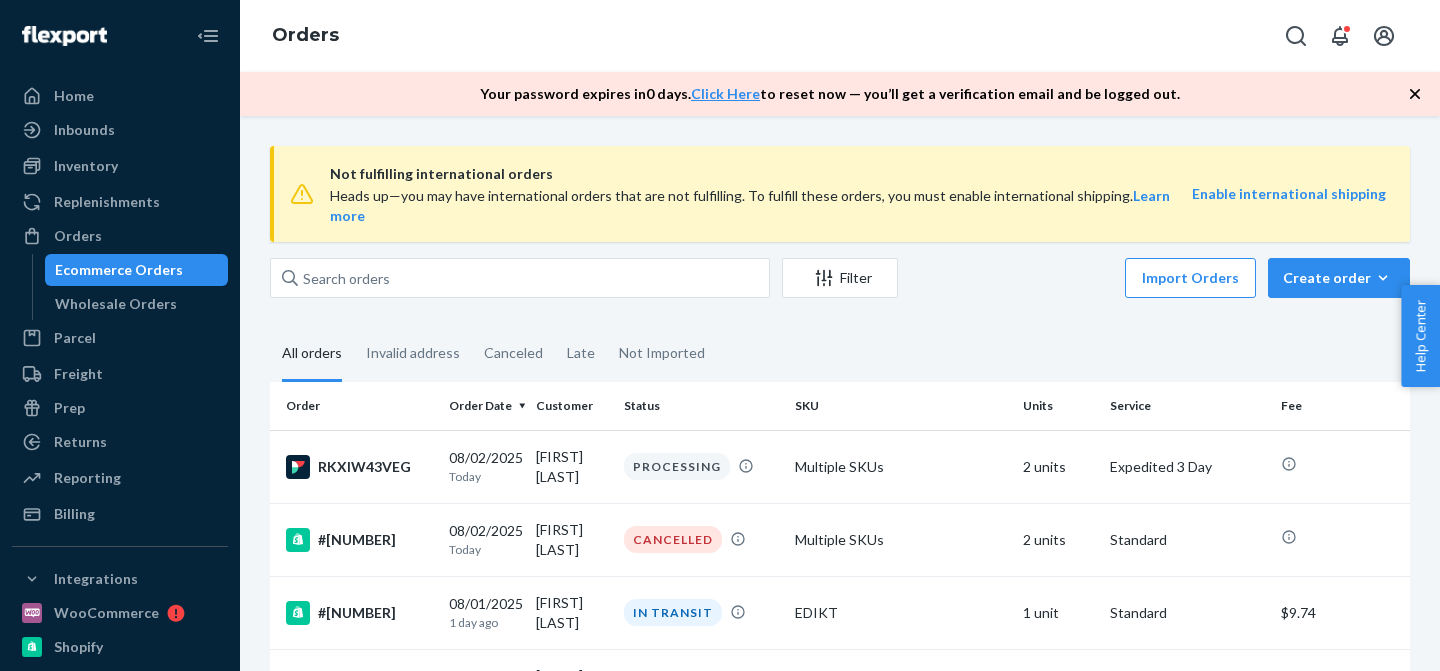 click 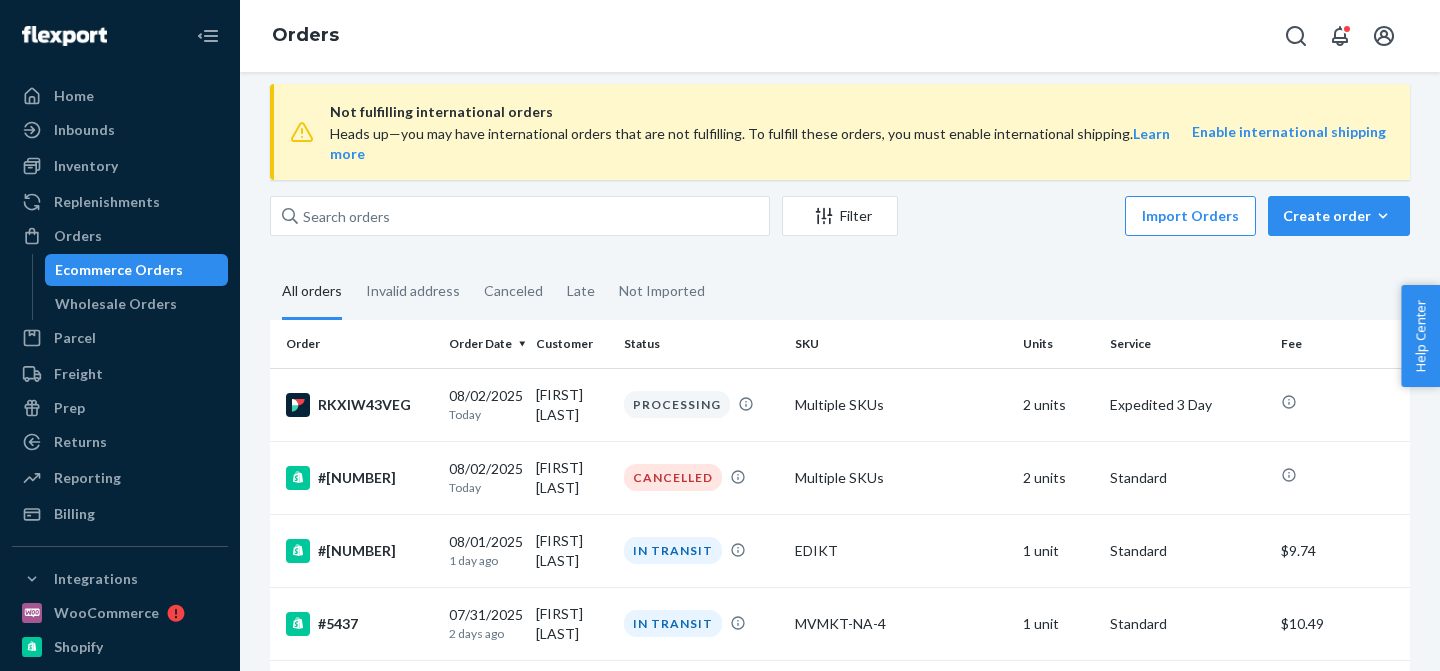 scroll, scrollTop: 0, scrollLeft: 0, axis: both 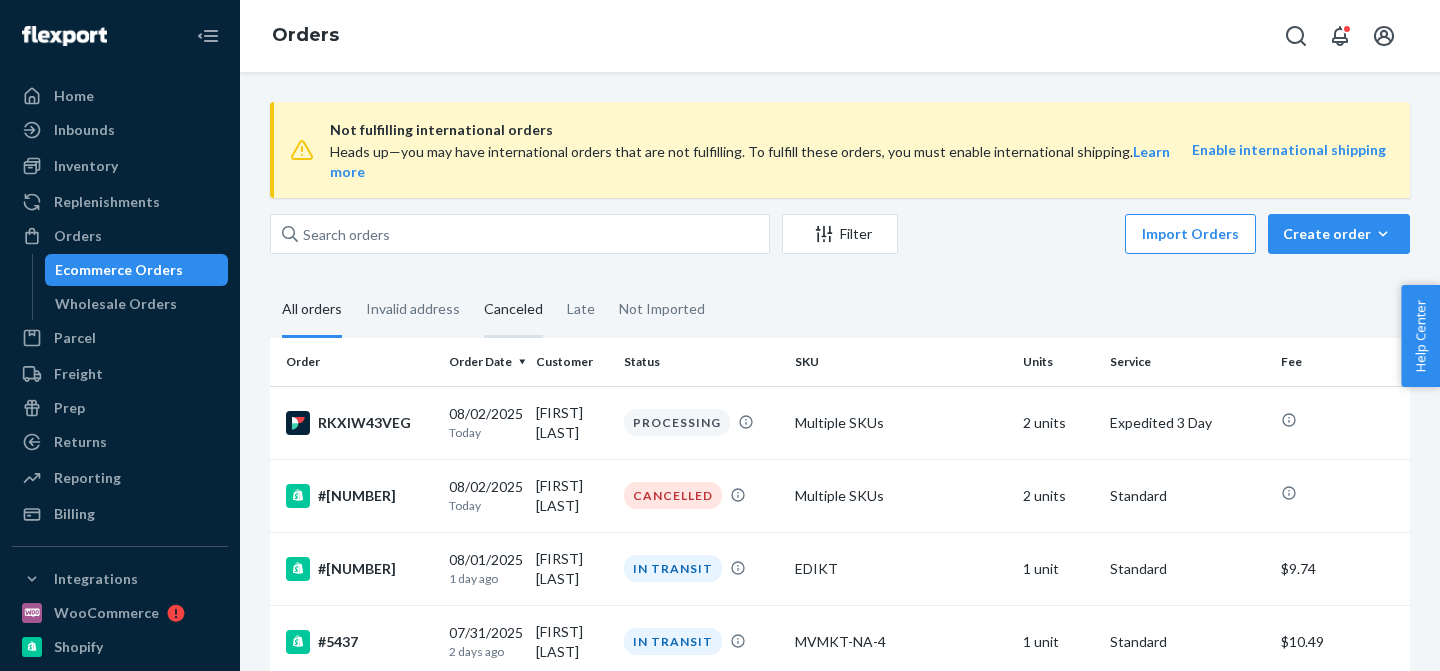 click on "Canceled" at bounding box center [513, 310] 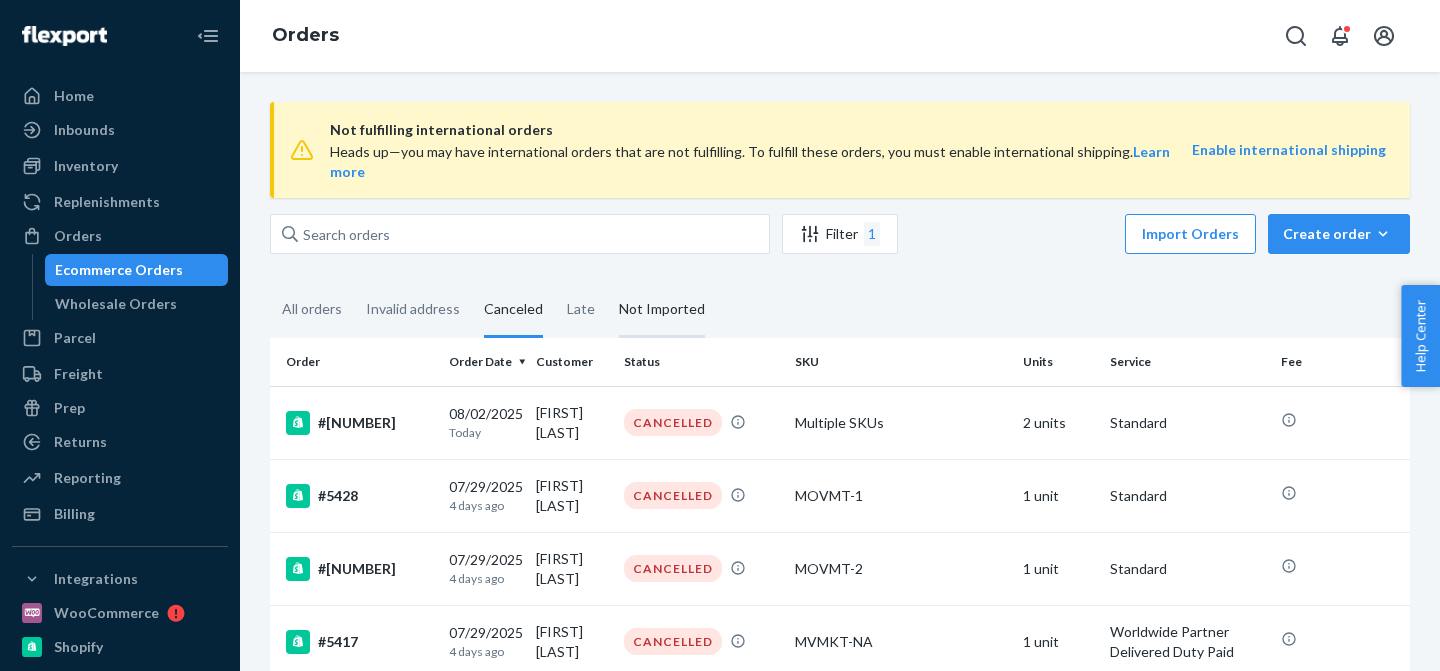 click on "Not Imported" at bounding box center [662, 310] 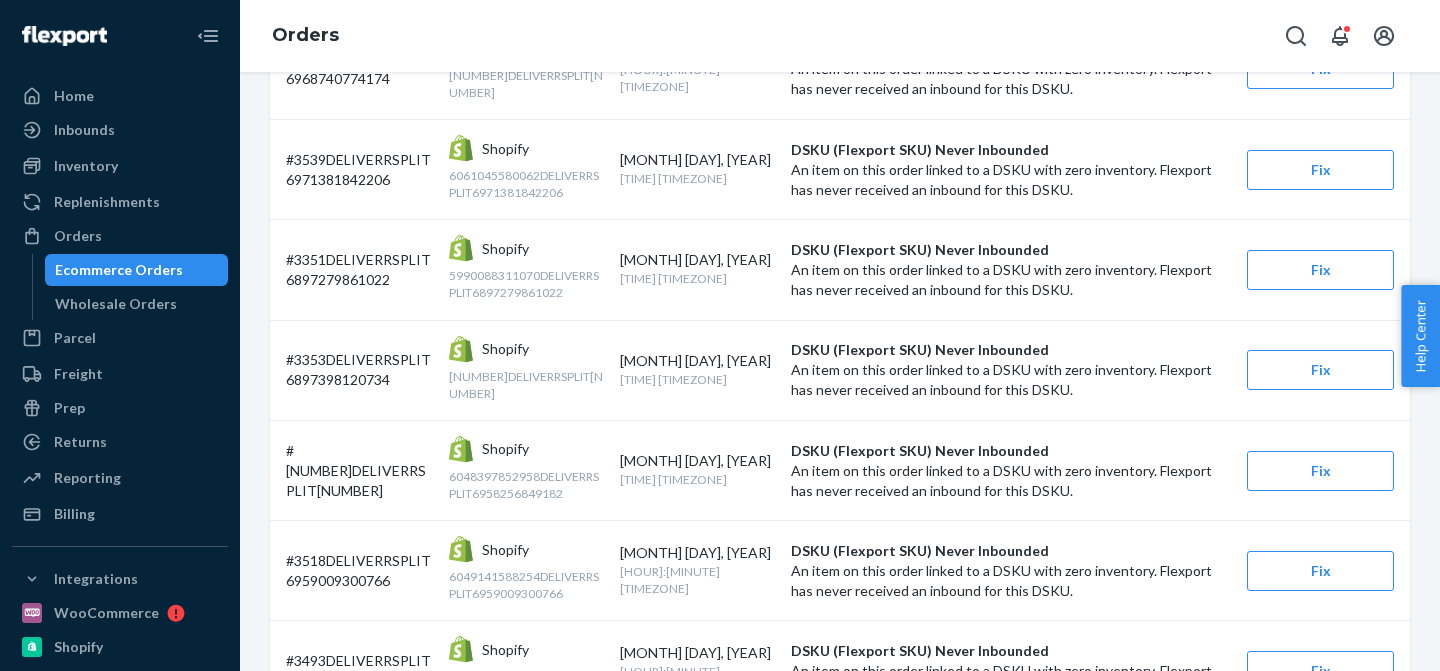 scroll, scrollTop: 0, scrollLeft: 0, axis: both 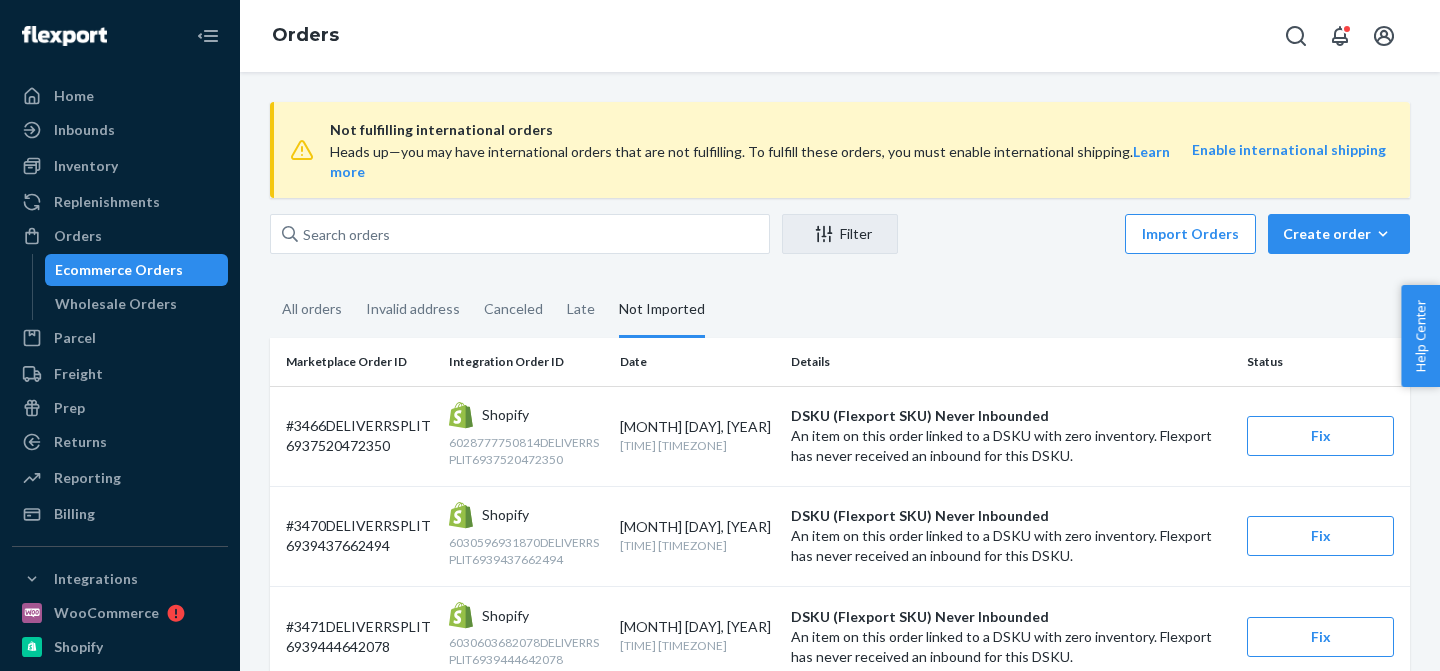 click on "Date" at bounding box center [697, 362] 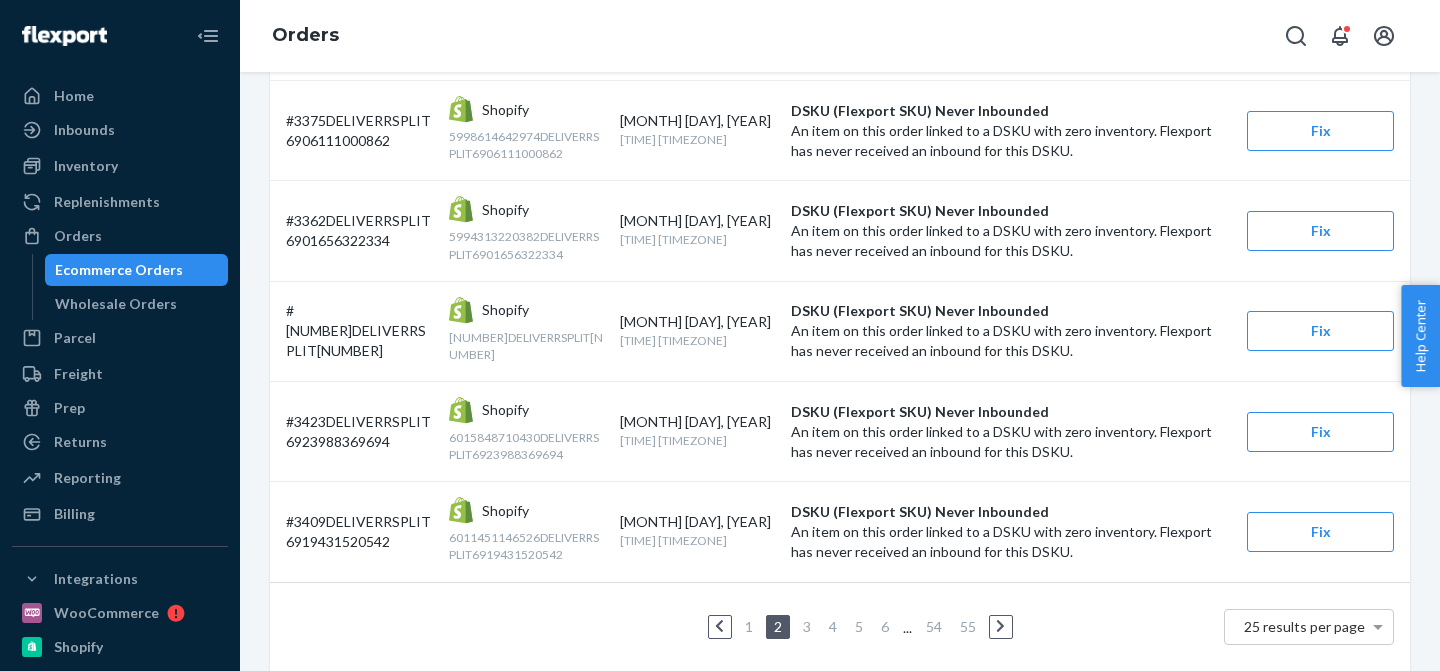 scroll, scrollTop: 0, scrollLeft: 0, axis: both 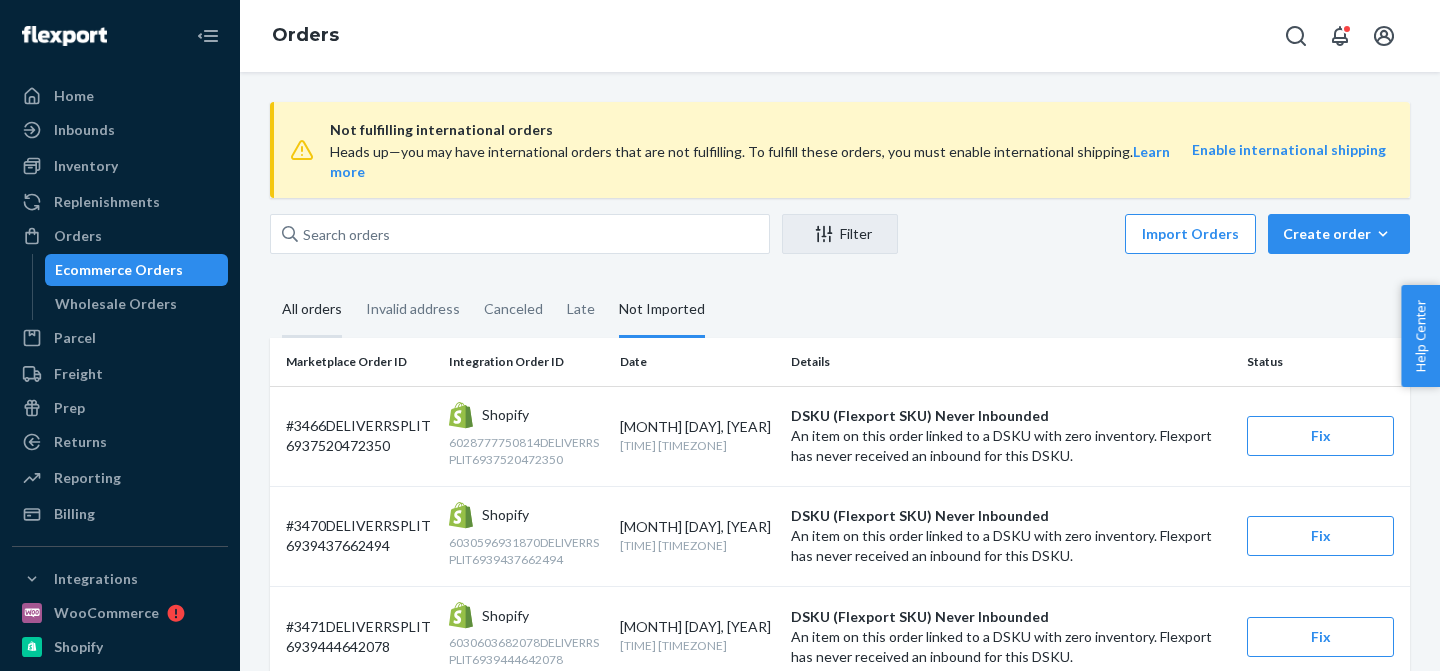 click on "All orders" at bounding box center [312, 310] 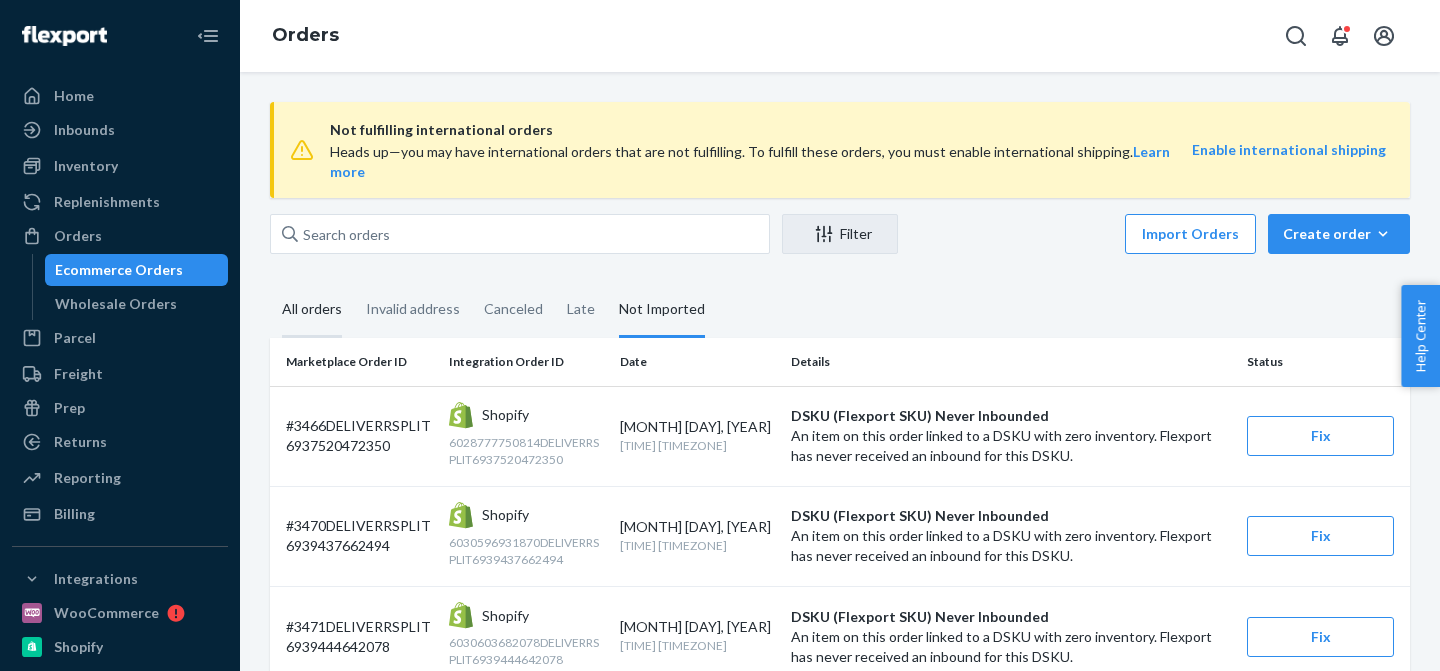 click on "All orders" at bounding box center [270, 283] 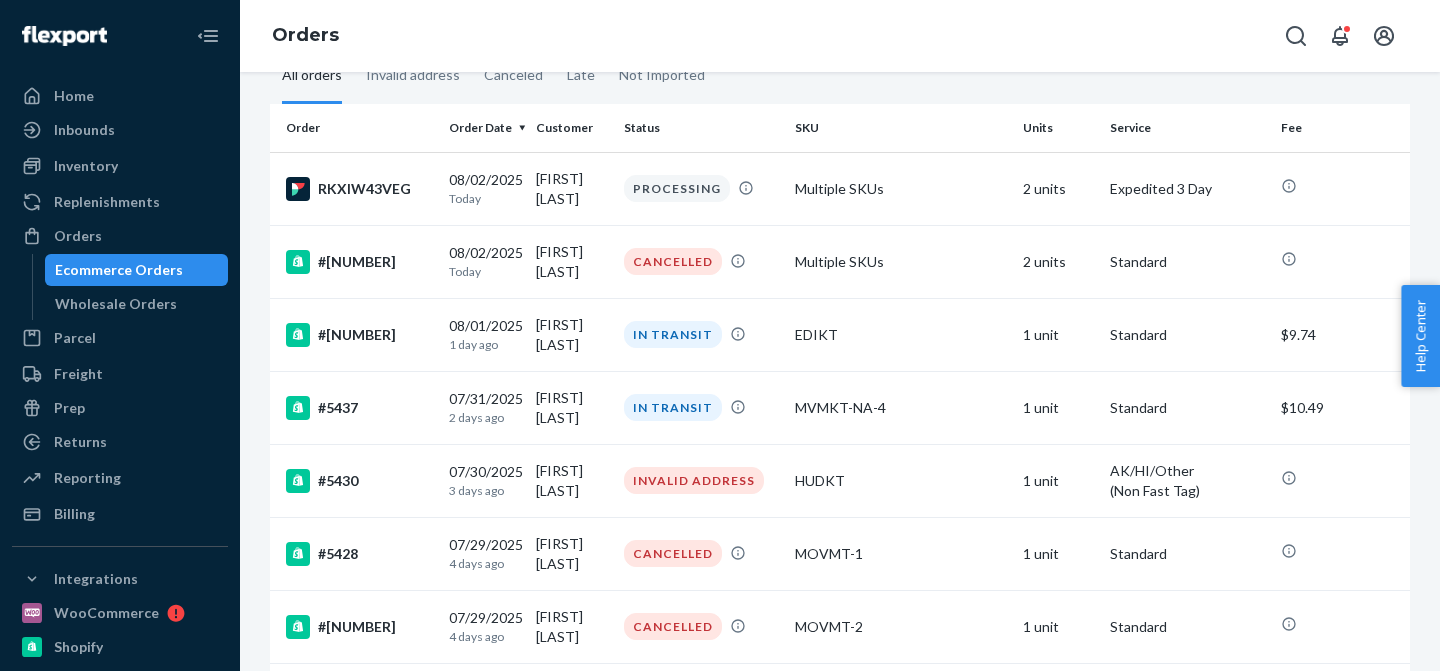 scroll, scrollTop: 0, scrollLeft: 0, axis: both 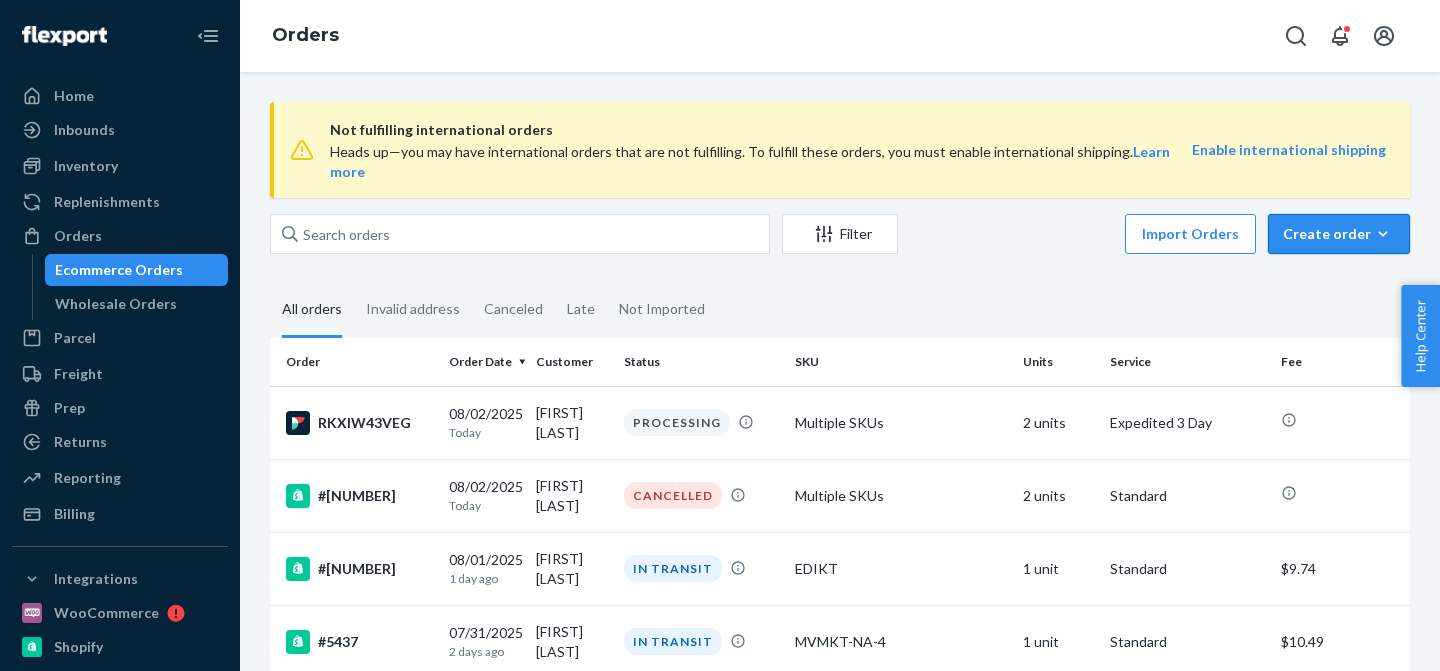 click on "Create order Ecommerce order Removal order" at bounding box center (1339, 234) 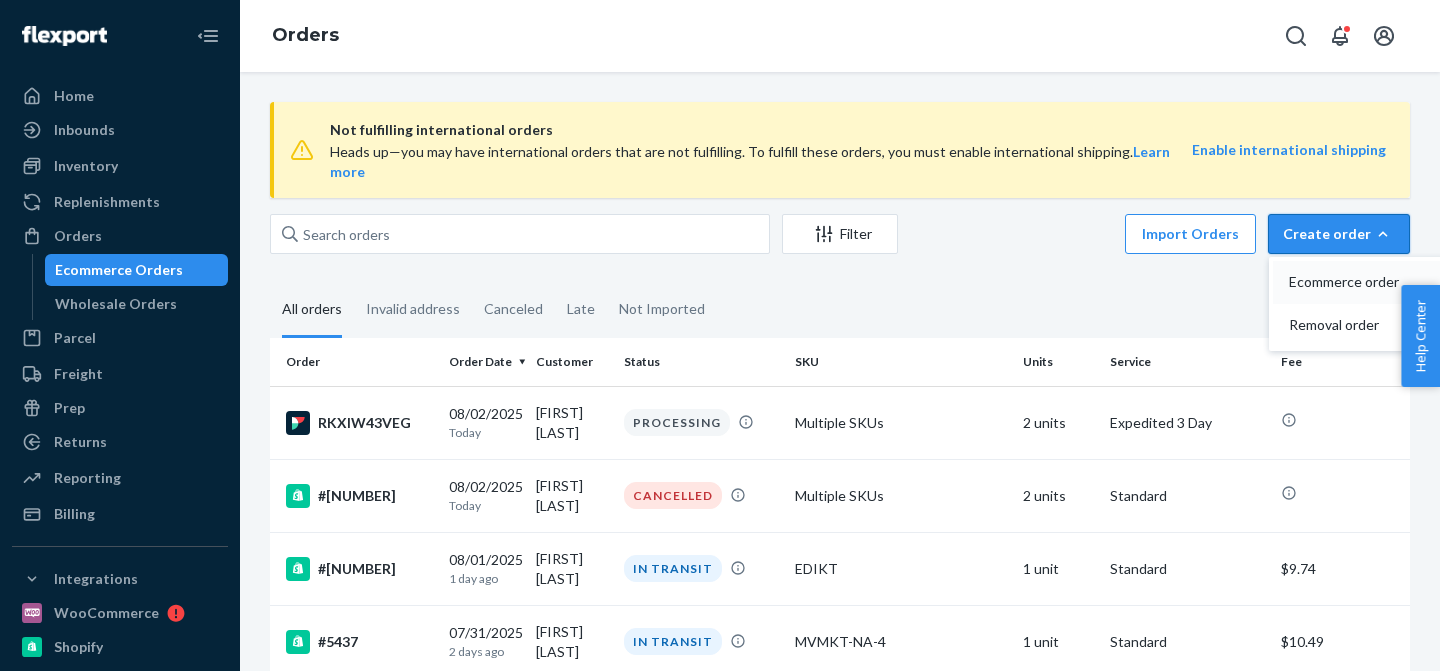 click on "Ecommerce order" at bounding box center [1369, 282] 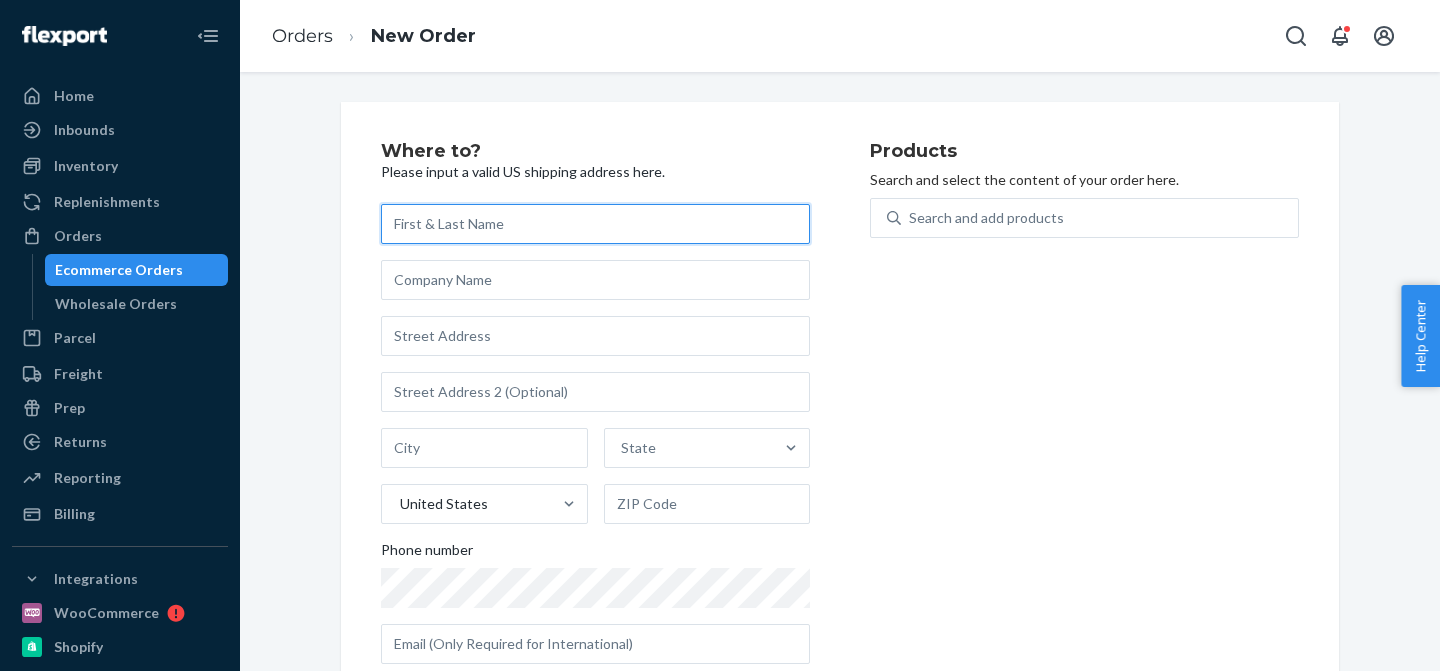 paste on "[FIRST] [LAST]" 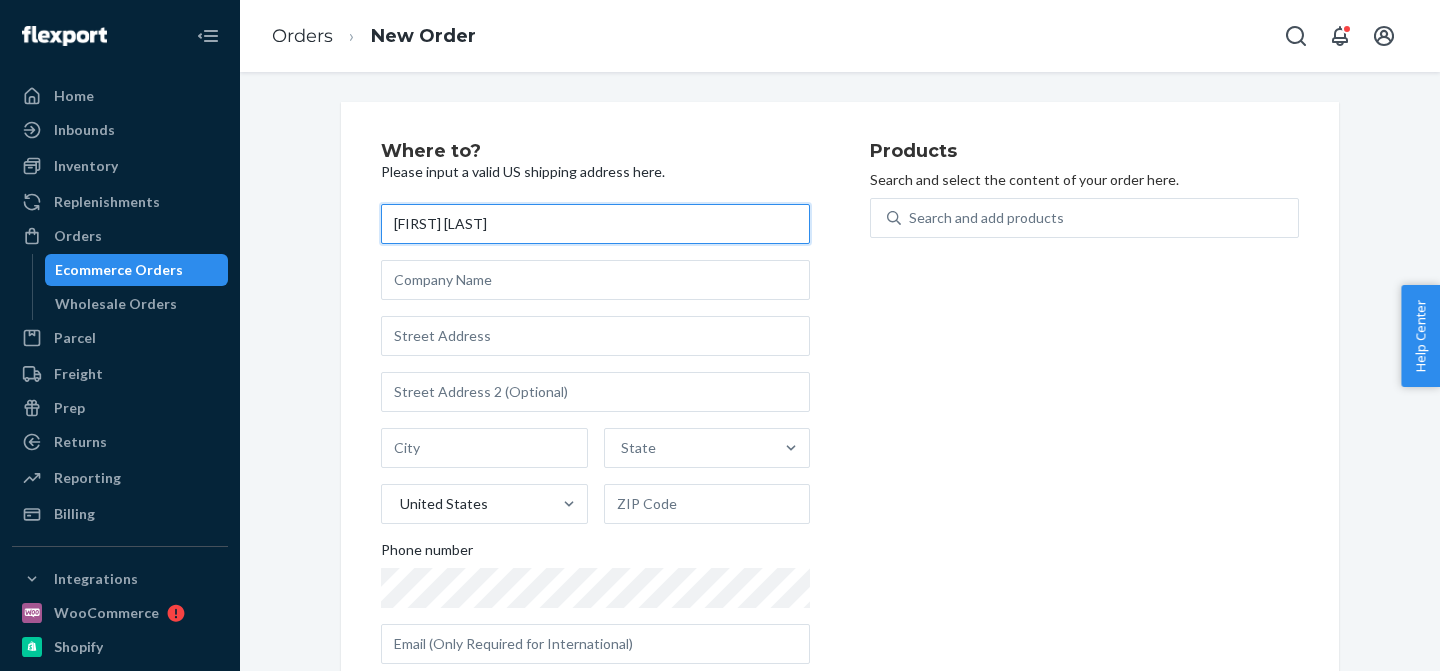 type on "[FIRST] [LAST]" 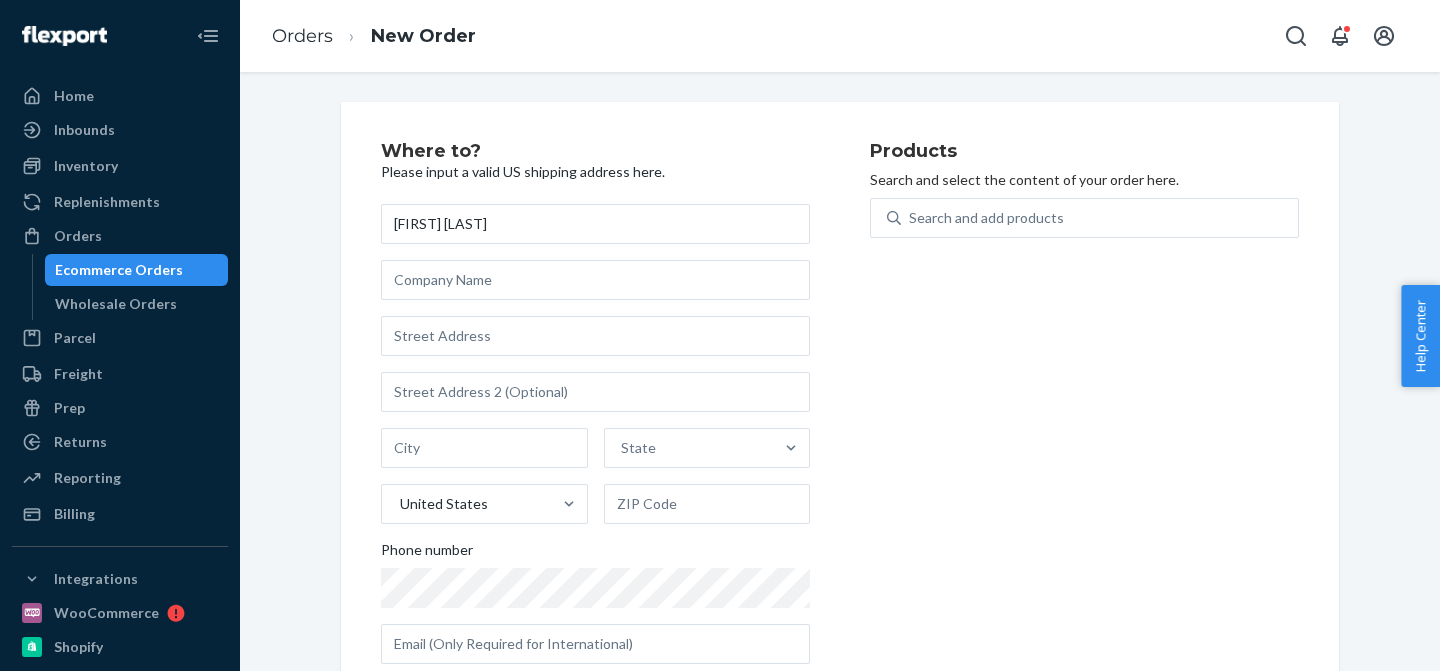click on "Products Search and select the content of your order here. Search and add products" at bounding box center (1084, 411) 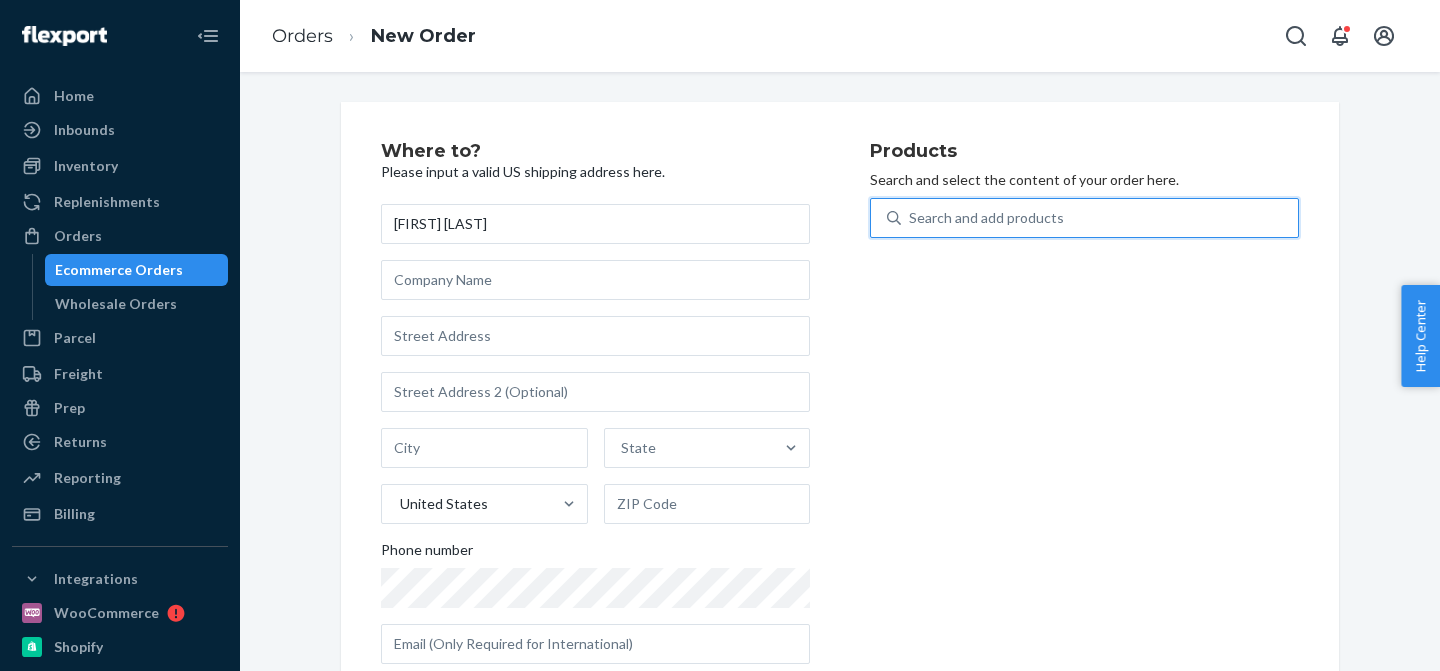 click on "Search and add products" at bounding box center [986, 218] 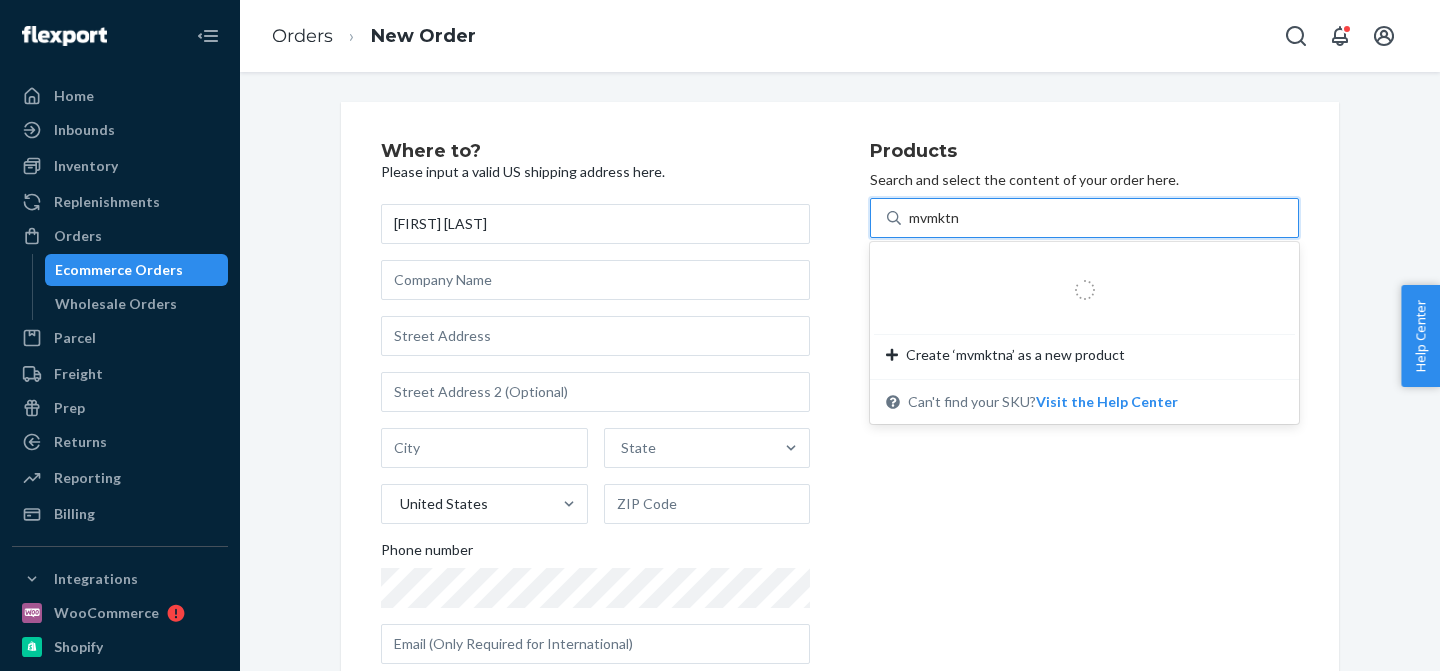 type on "mvmkt" 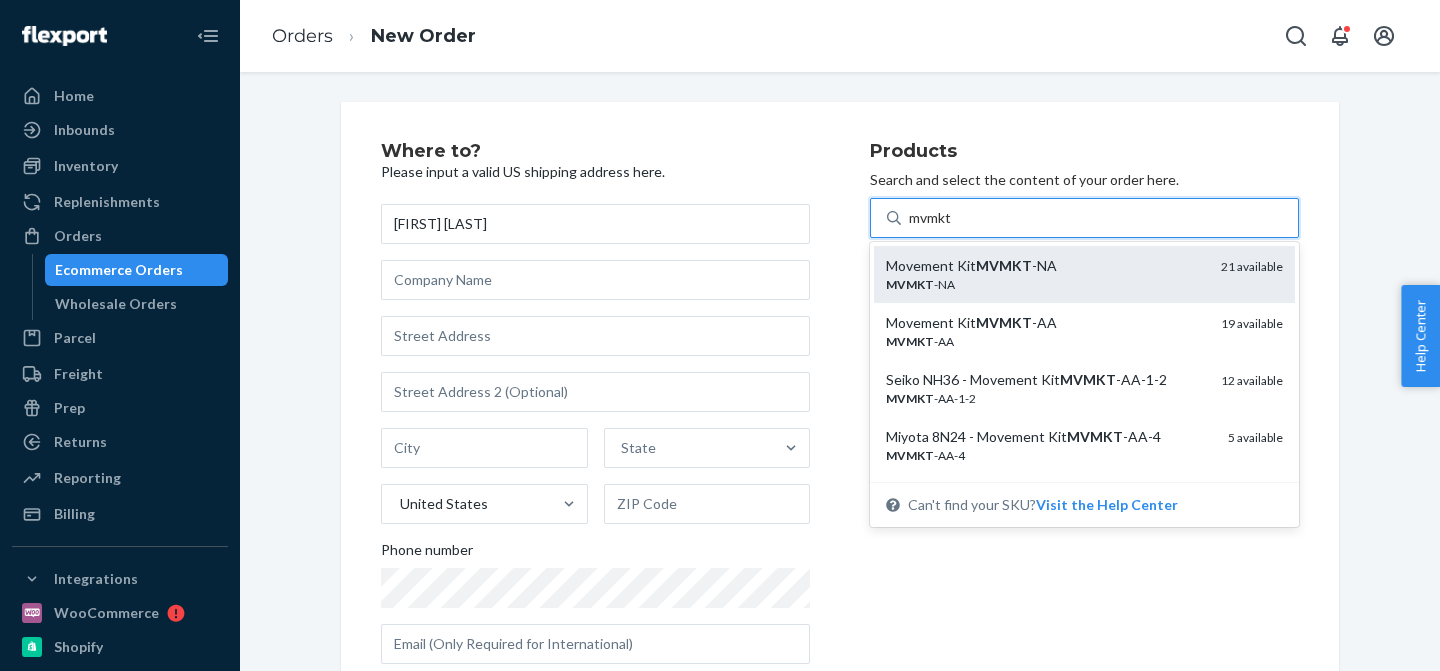 click on "MVMKT" at bounding box center (1004, 265) 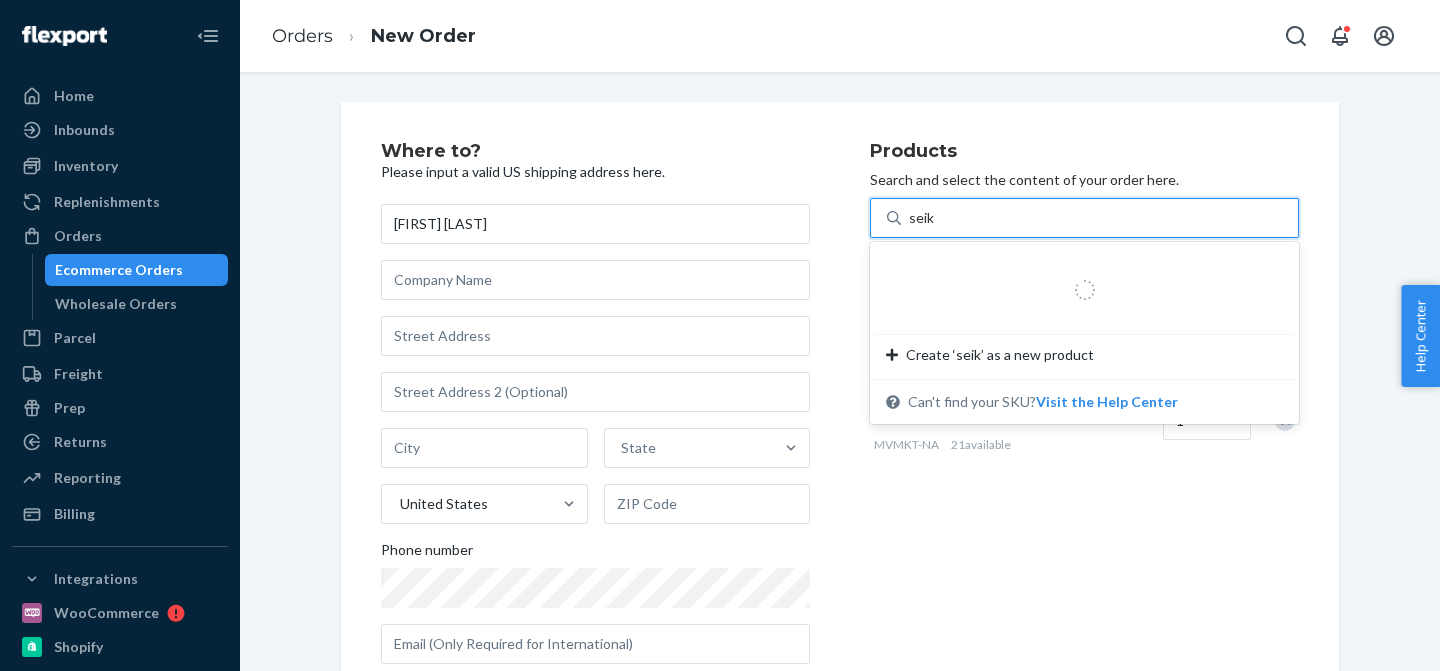 type on "seiko" 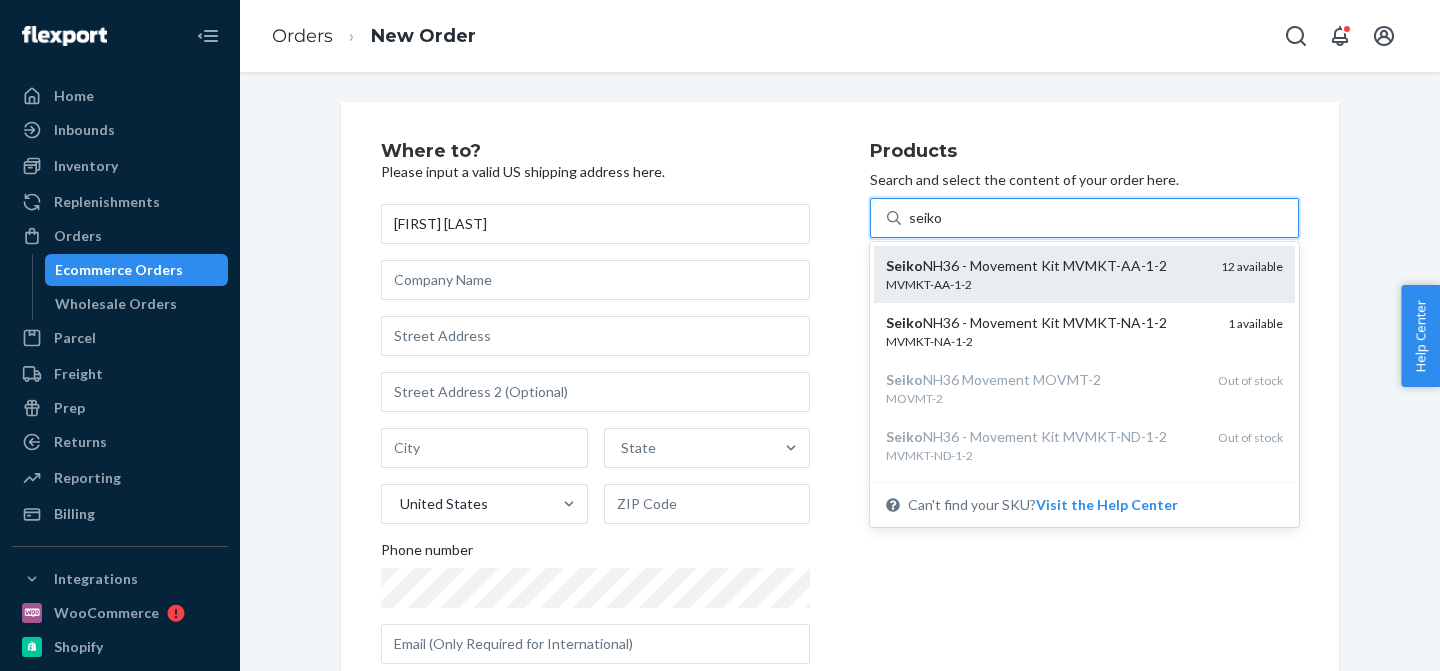 click on "MVMKT-AA-1-2" at bounding box center [1045, 284] 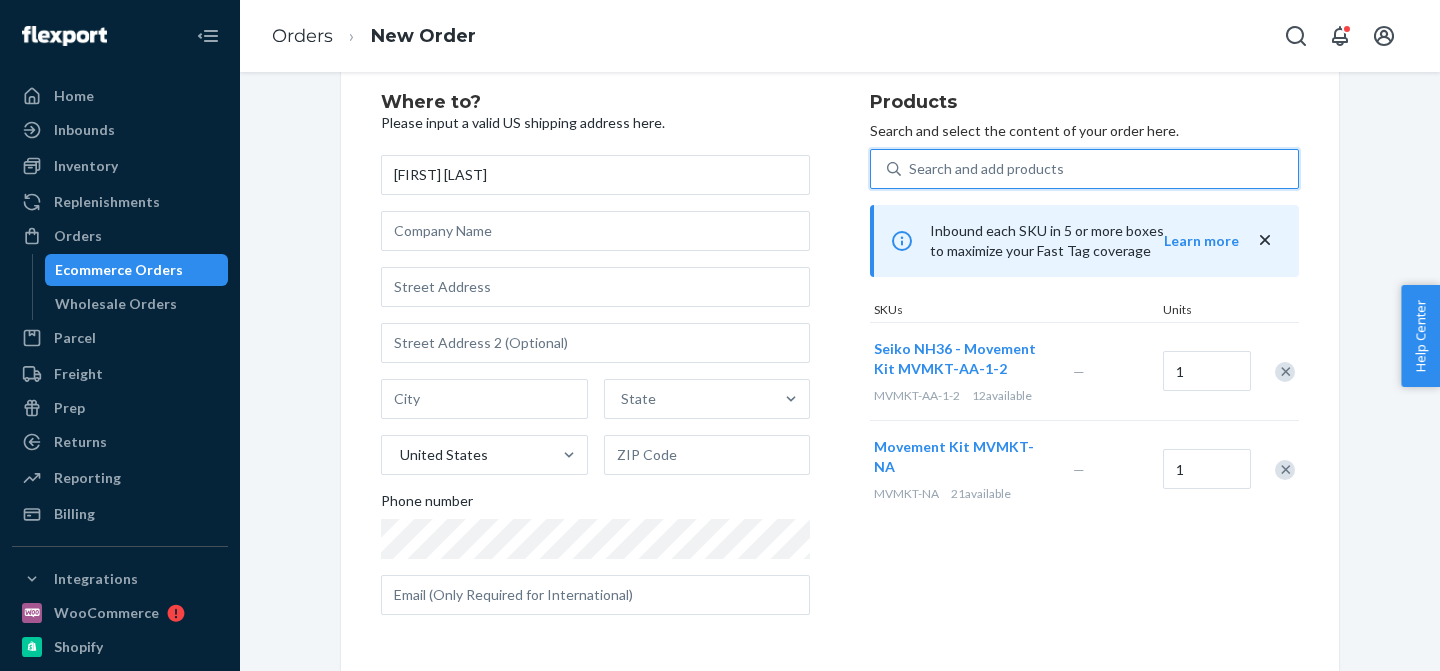 scroll, scrollTop: 48, scrollLeft: 0, axis: vertical 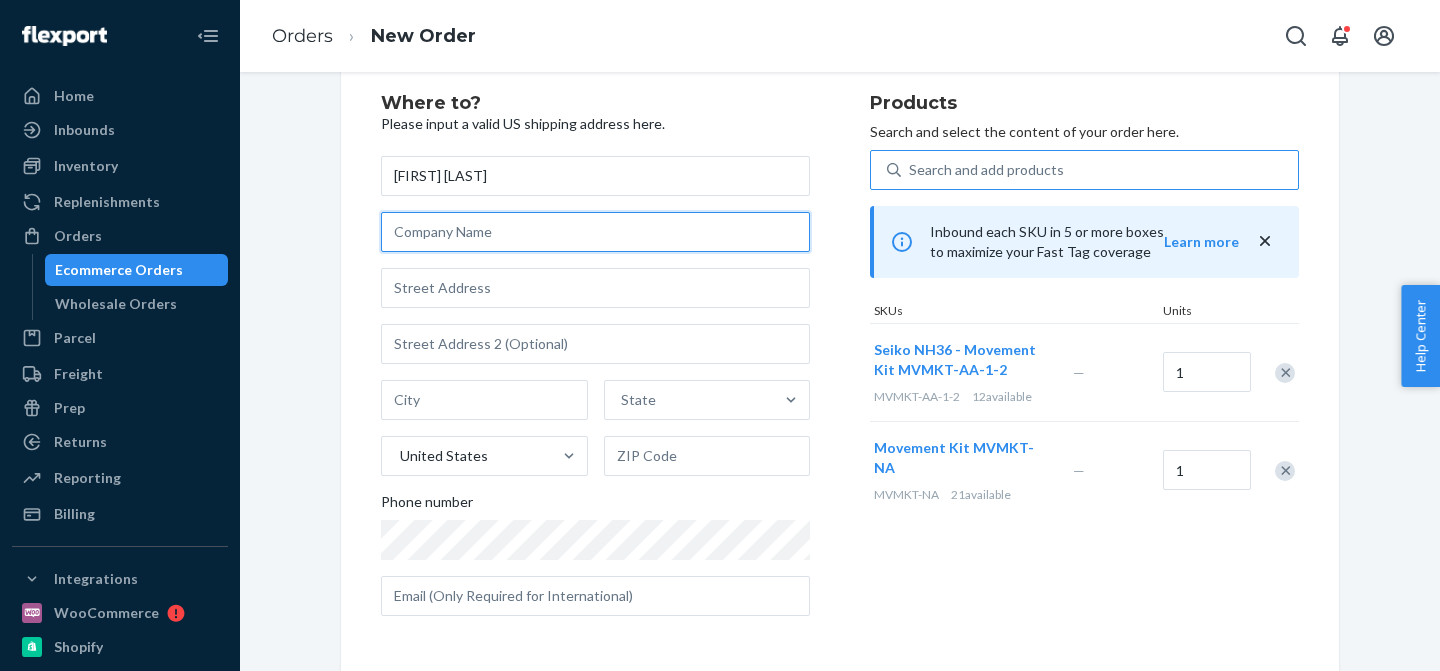 click at bounding box center [595, 232] 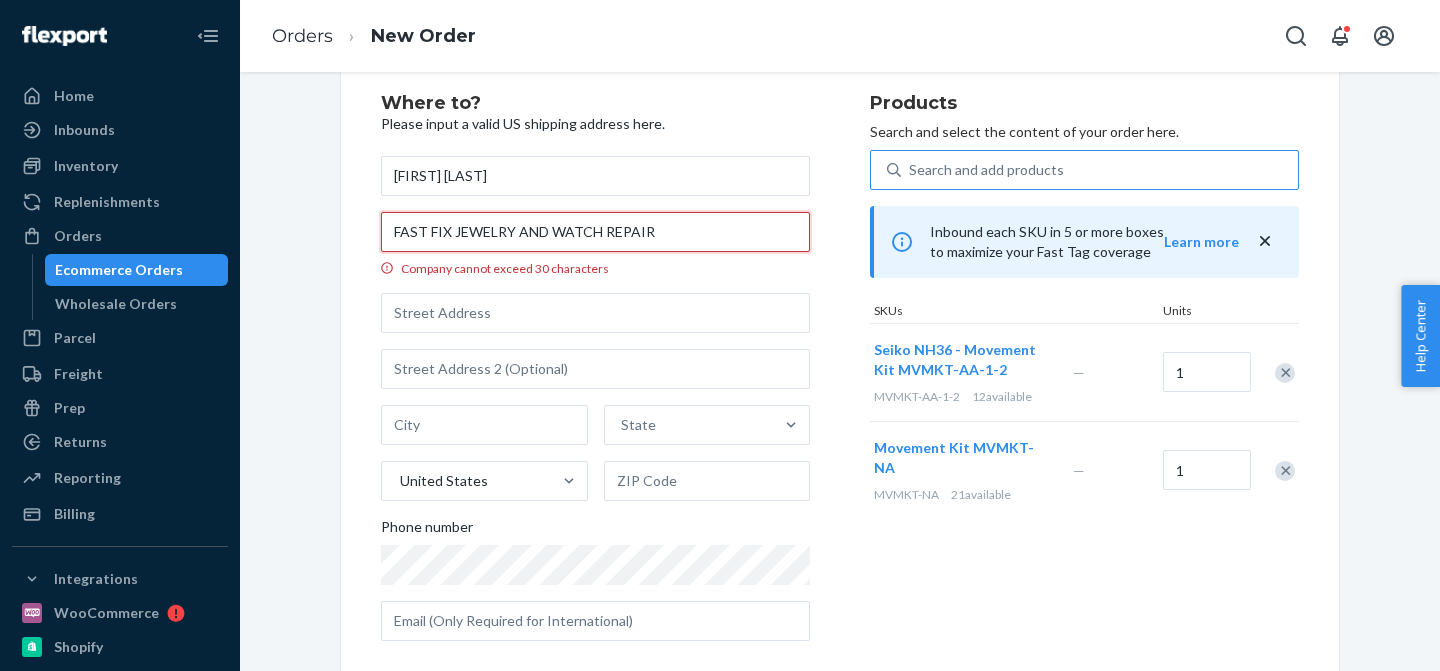 click on "FAST FIX JEWELRY AND WATCH REPAIR" at bounding box center [595, 232] 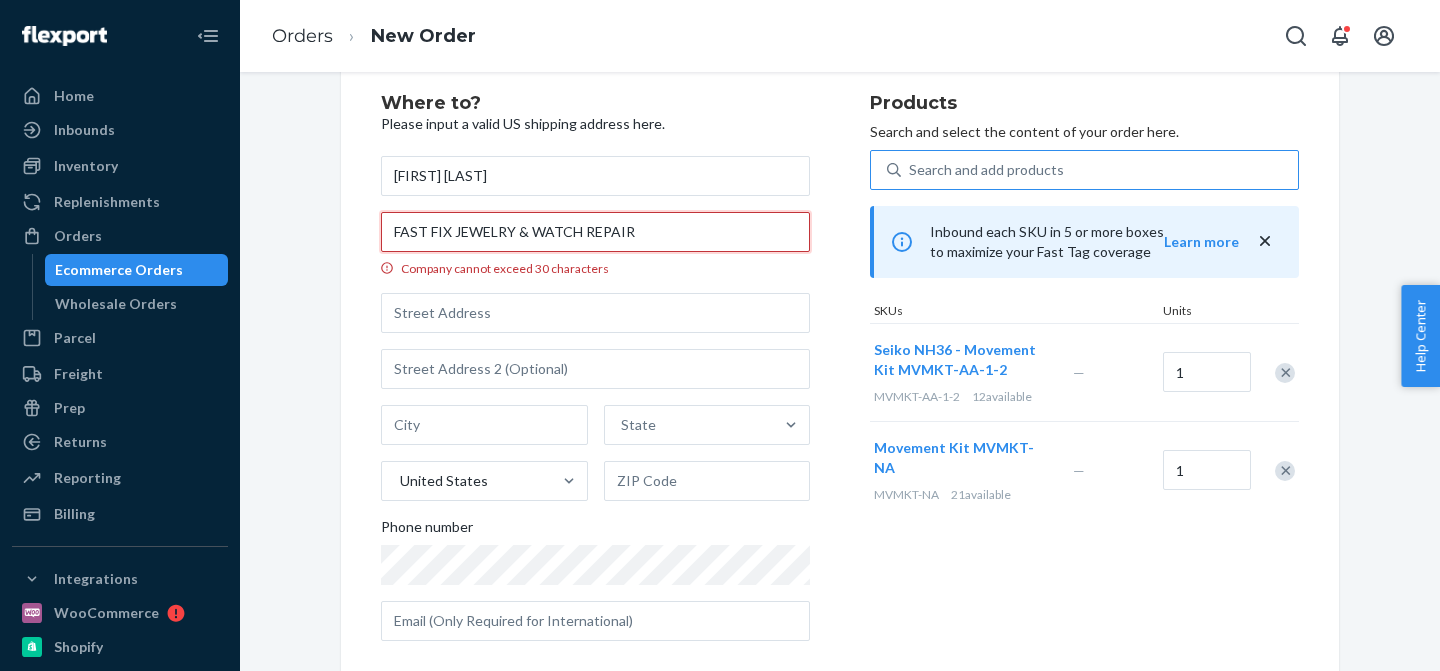 click on "FAST FIX JEWELRY & WATCH REPAIR" at bounding box center [595, 232] 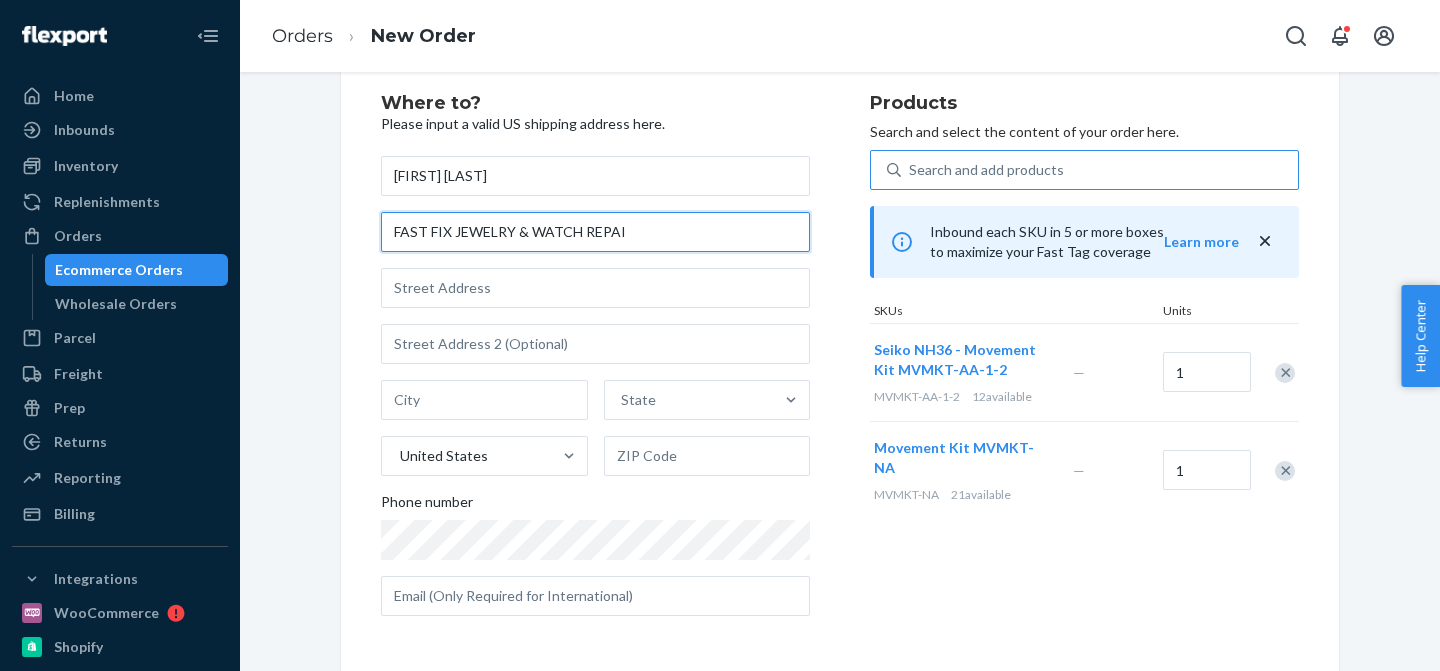 type on "FAST FIX JEWELRY & WATCH REPAI" 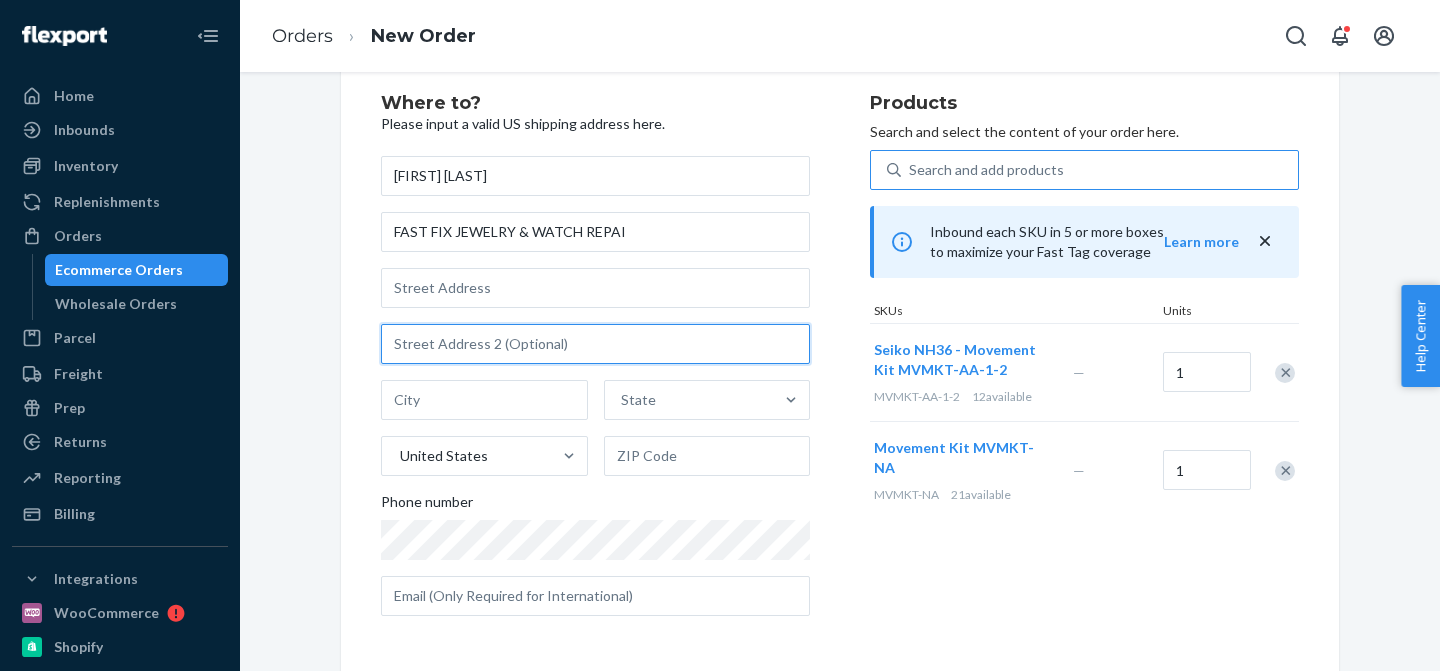 click at bounding box center (595, 344) 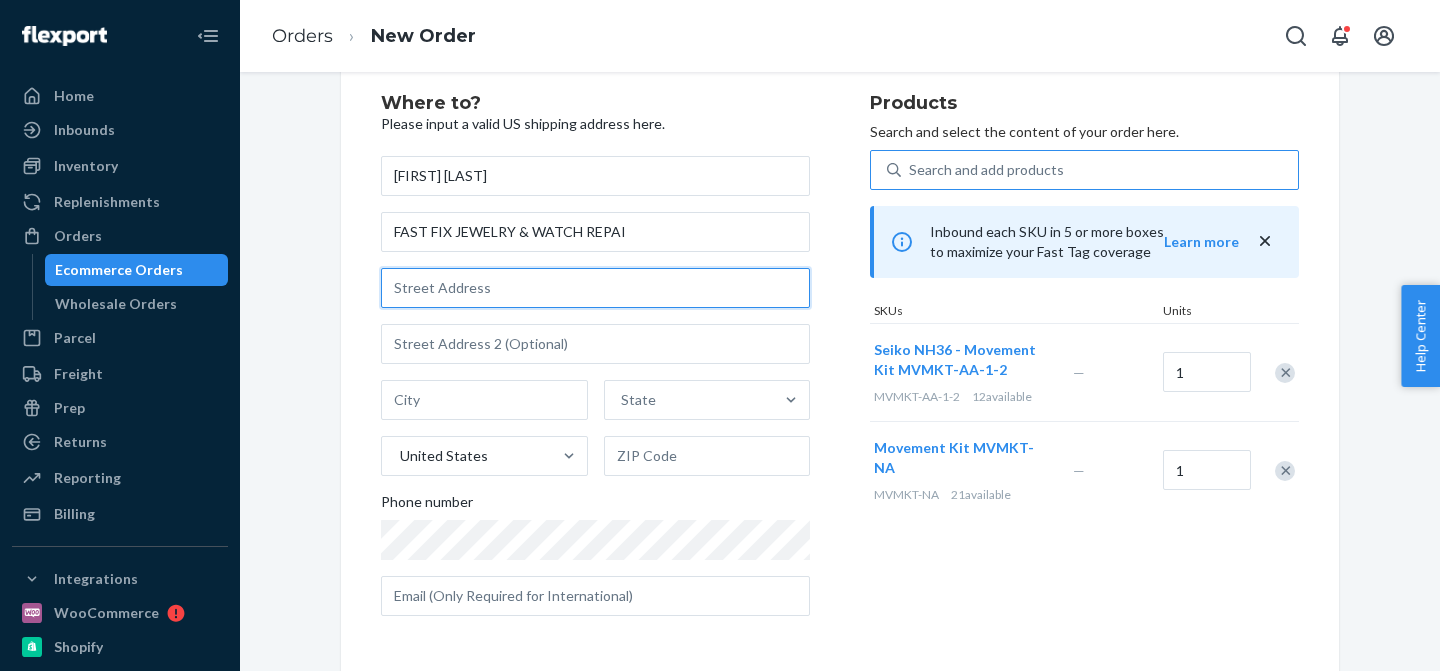 click at bounding box center (595, 288) 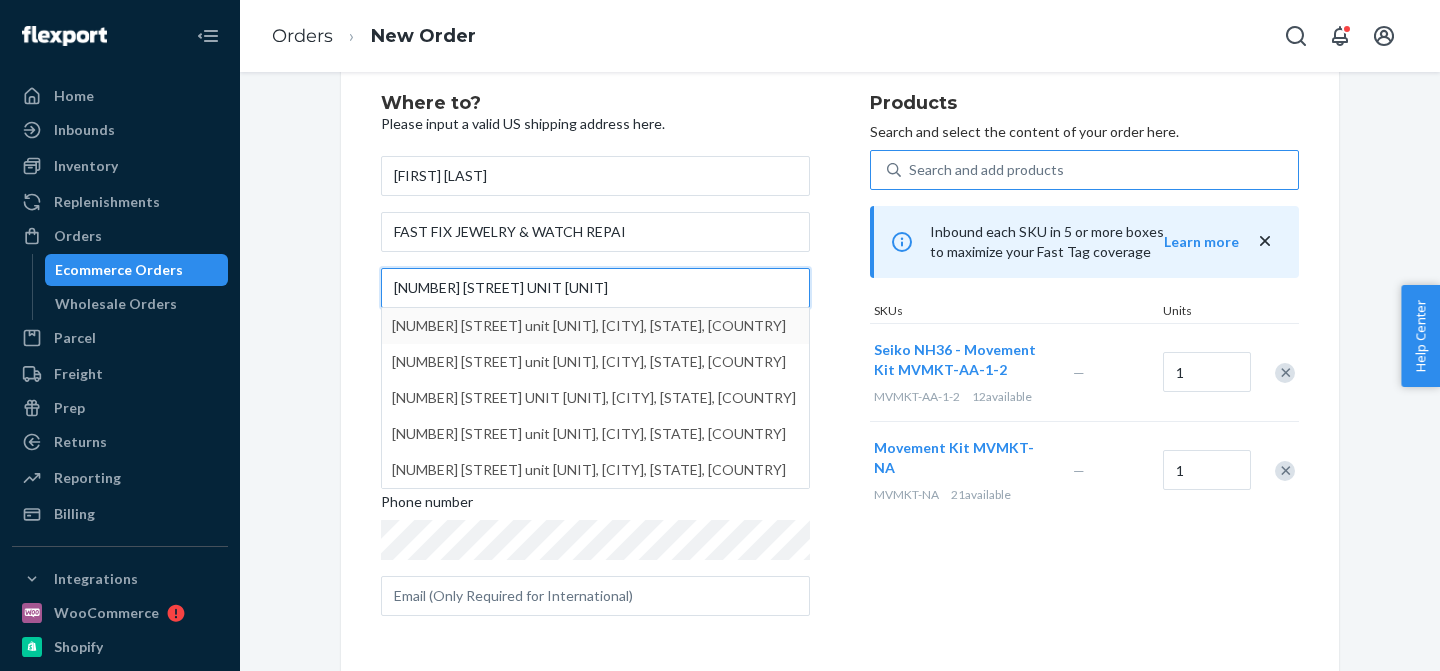 type on "[NUMBER] [STREET] UNIT [UNIT]" 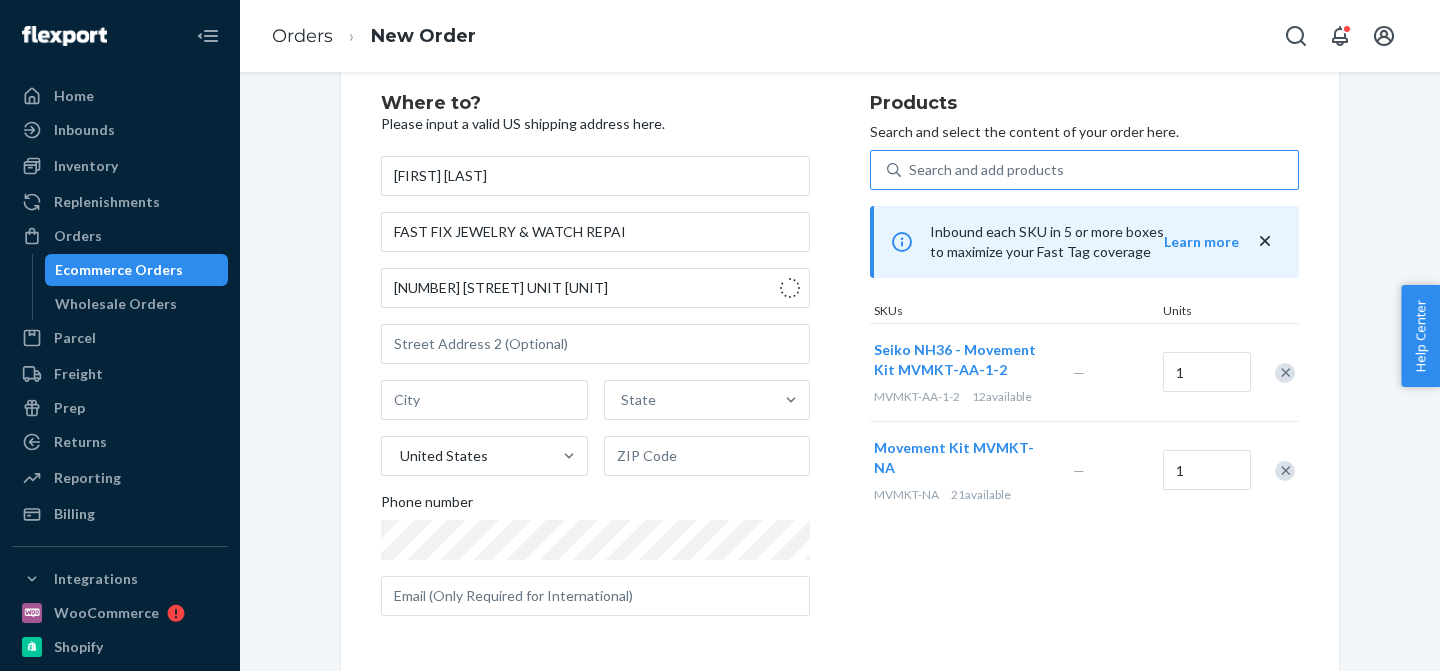 type on "f34" 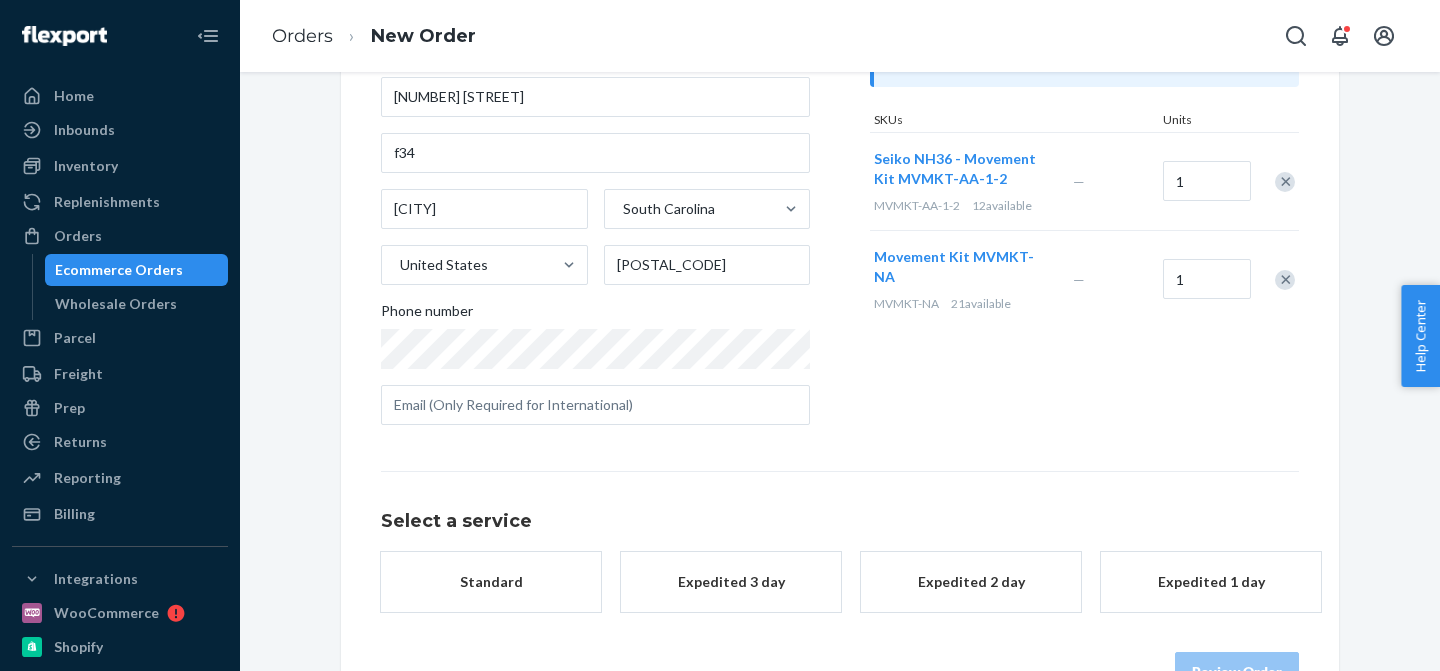 scroll, scrollTop: 248, scrollLeft: 0, axis: vertical 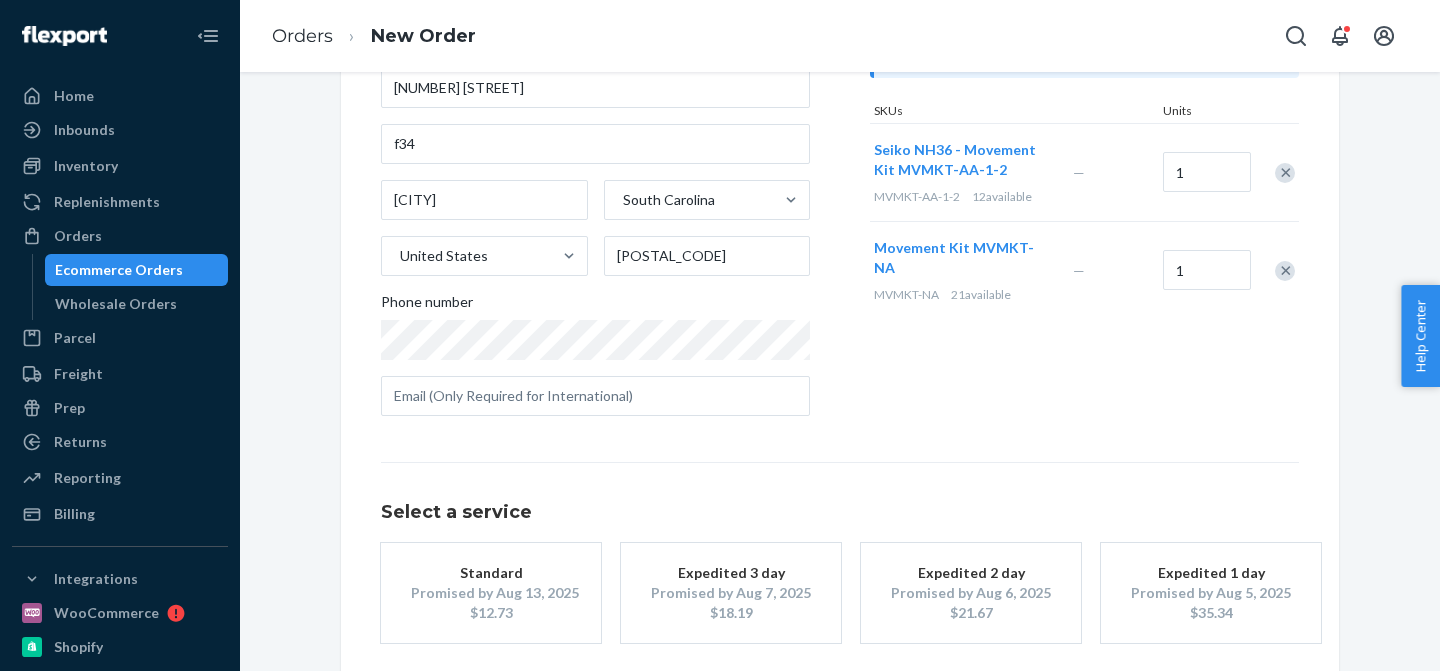 click on "Expedited 3 day Promised by [MONTH] [DAY], [YEAR] [PRICE]" at bounding box center [731, 593] 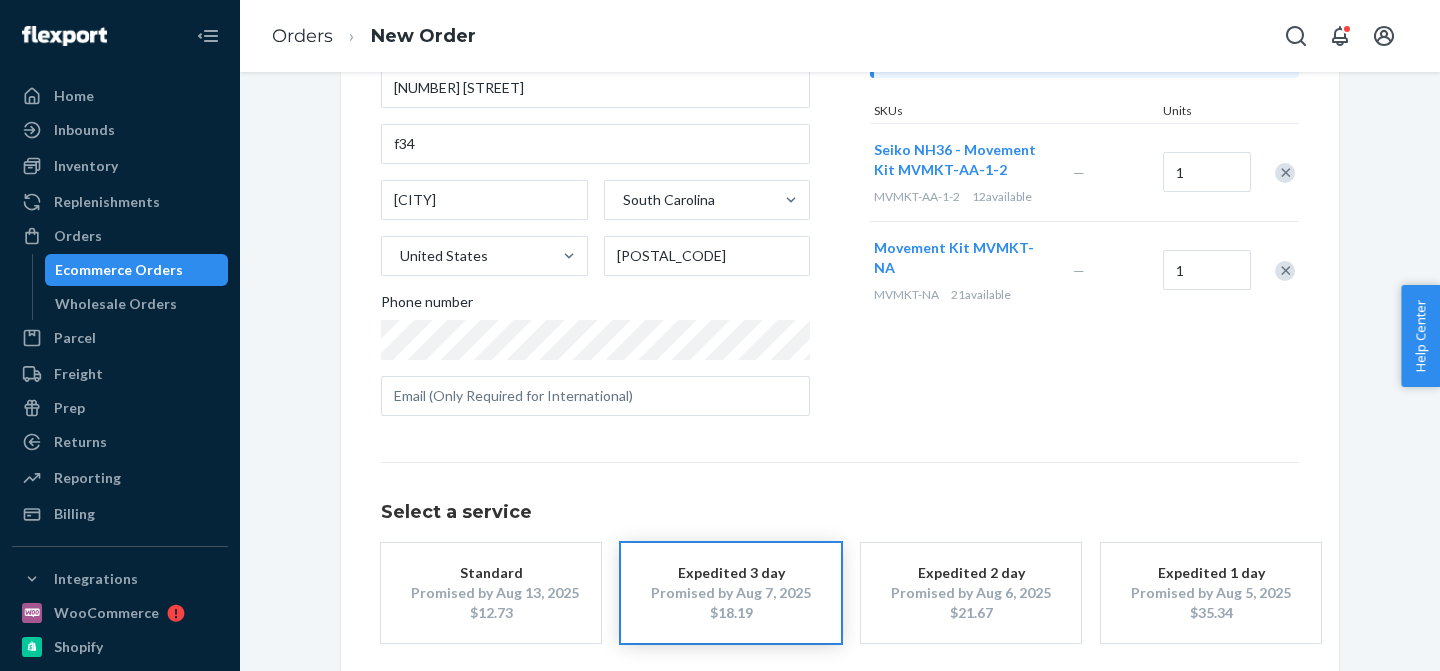 scroll, scrollTop: 340, scrollLeft: 0, axis: vertical 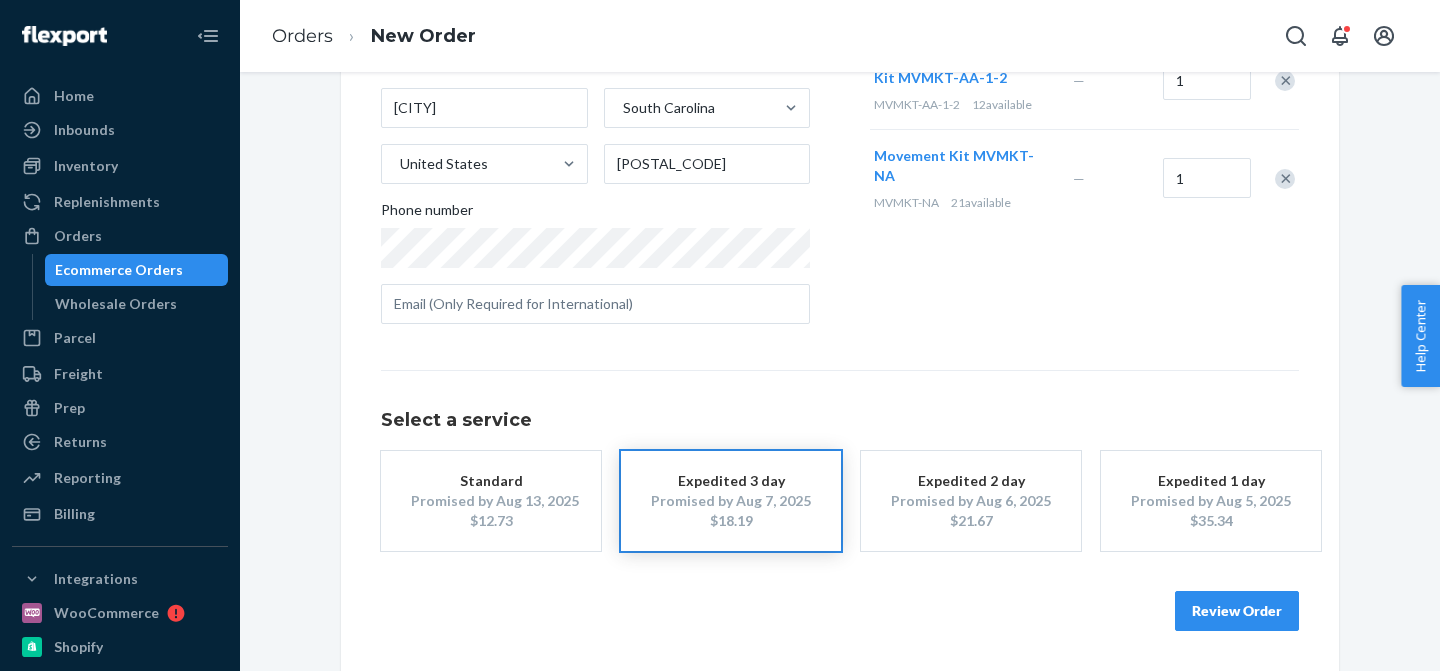 click on "Review Order" at bounding box center (1237, 611) 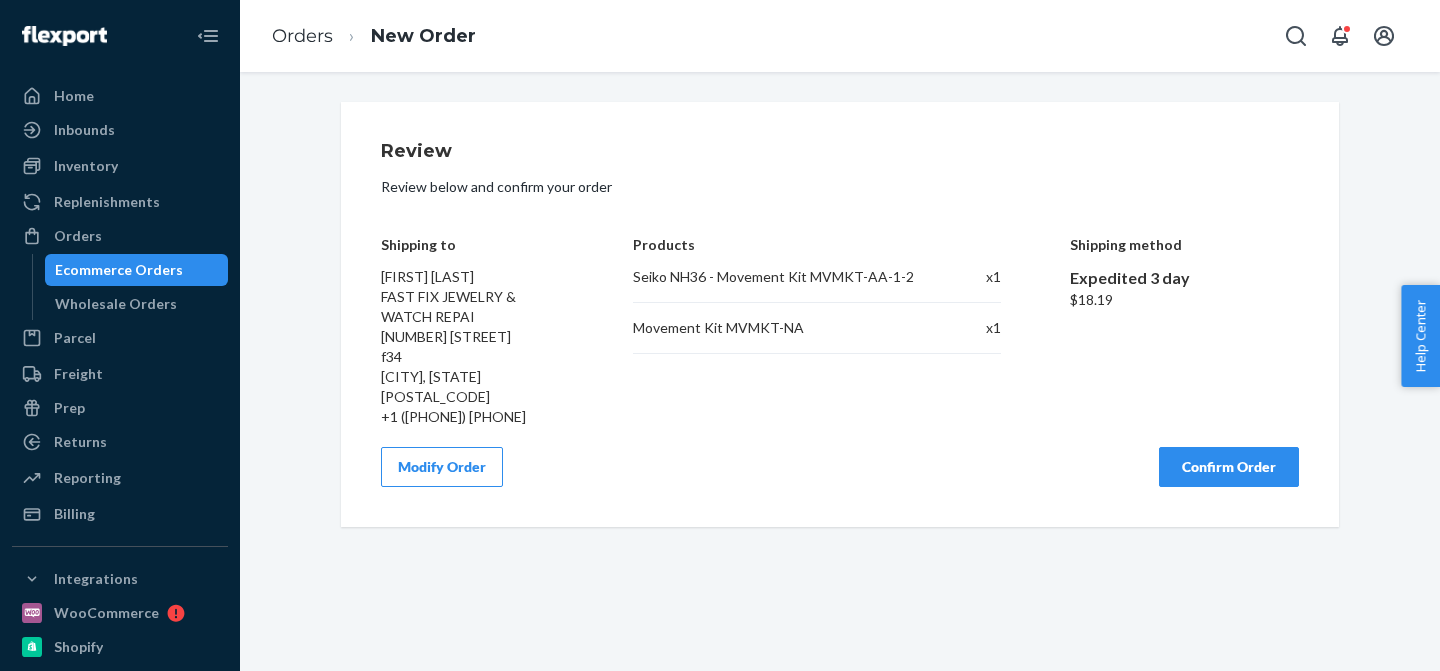 scroll, scrollTop: 0, scrollLeft: 0, axis: both 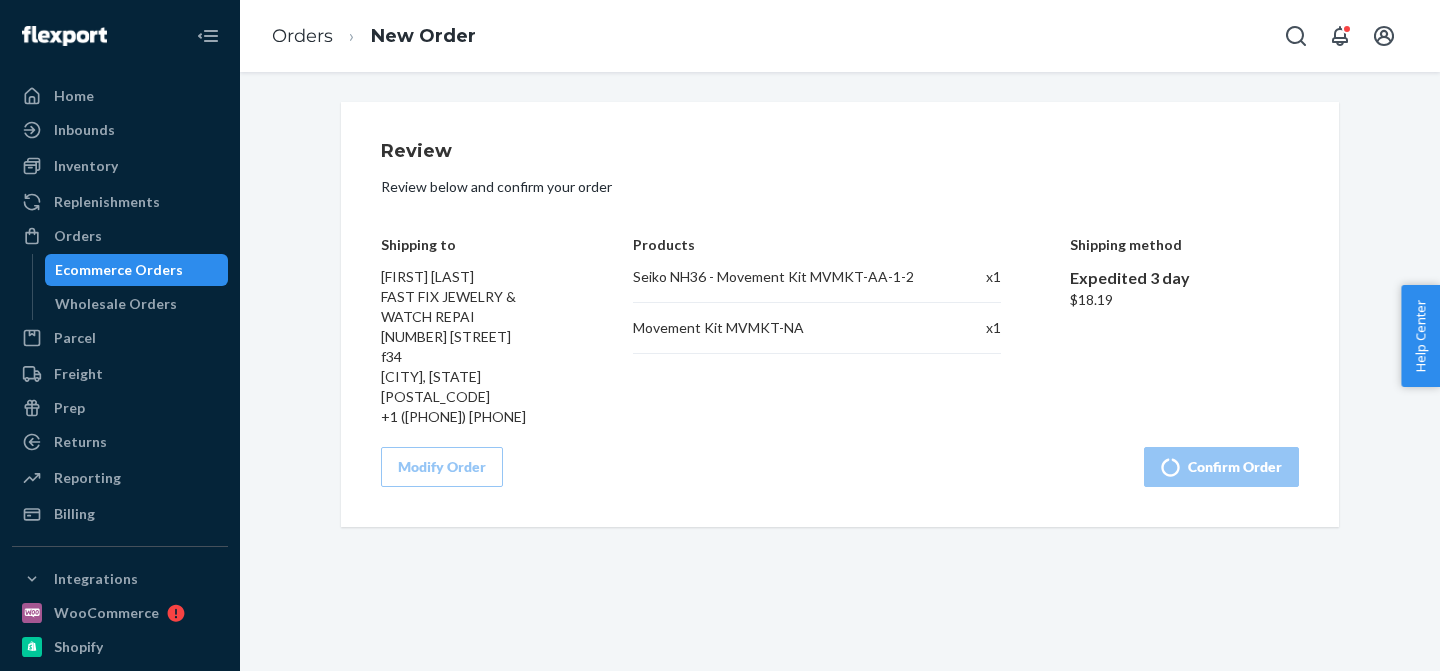 click on "Review Review below and confirm your order Shipping to [FIRST] [LAST]
FAST FIX JEWELRY & WATCH REPAI
[NUMBER] [STREET]
f34
[CITY], [STATE] [POSTAL_CODE] +1 ([PHONE]) [PHONE] Products Seiko NH36 - Movement Kit MVMKT-AA-1-2 x 1 Movement Kit MVMKT-NA x 1 Shipping method Expedited 3 day $18.19 Modify Order Confirm Order" at bounding box center [840, 314] 